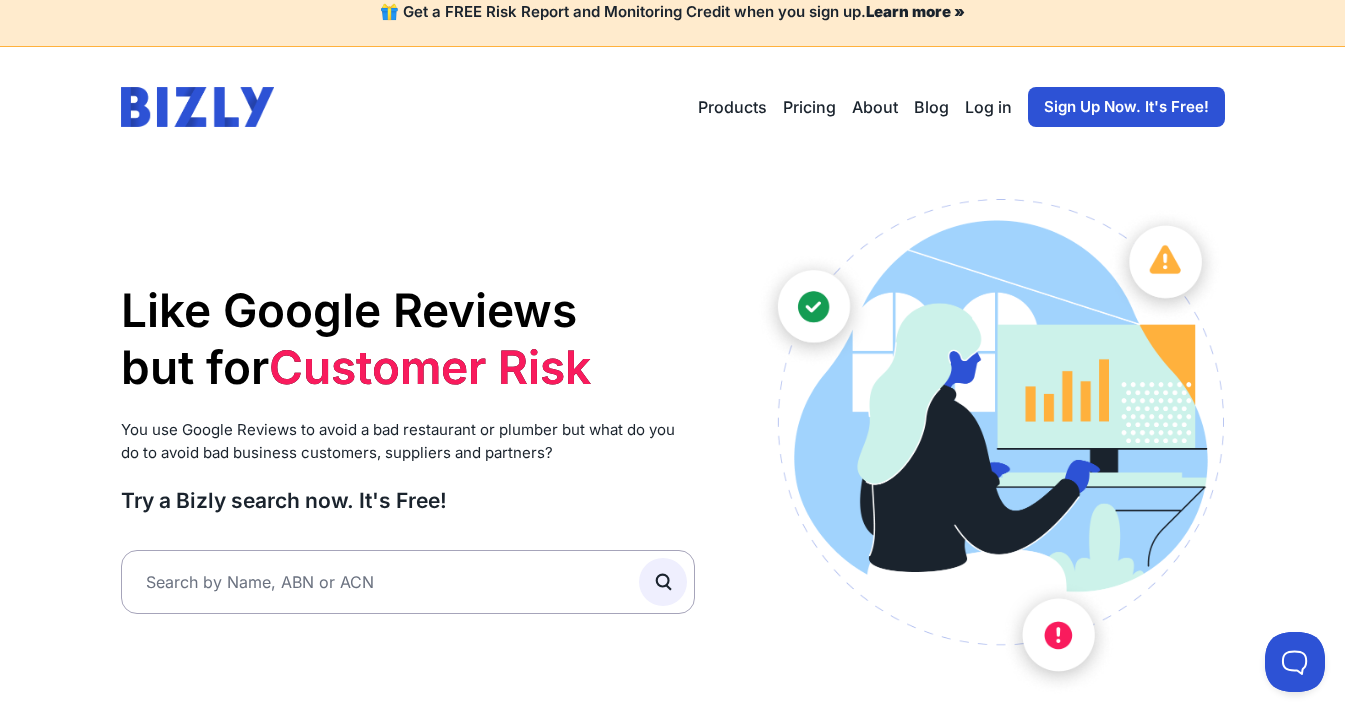 scroll, scrollTop: 0, scrollLeft: 0, axis: both 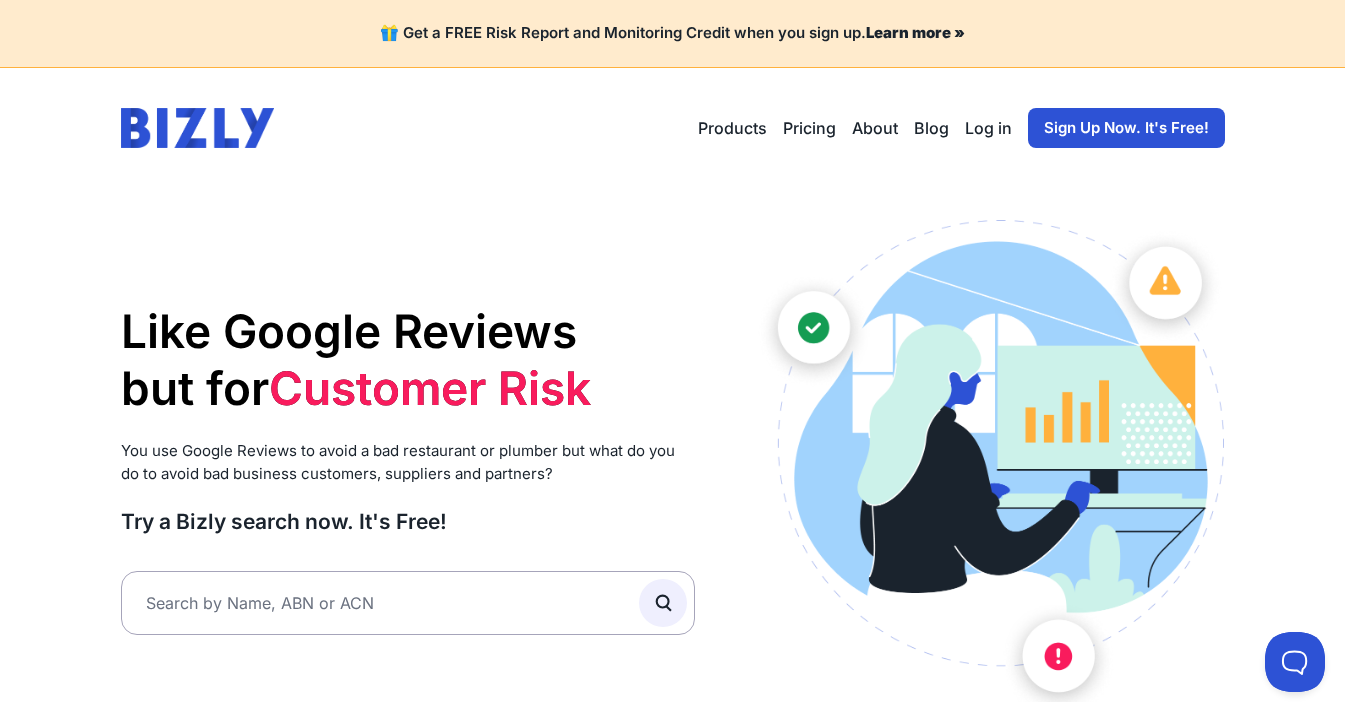 click on "Sign Up Now. It's Free!" at bounding box center [1126, 128] 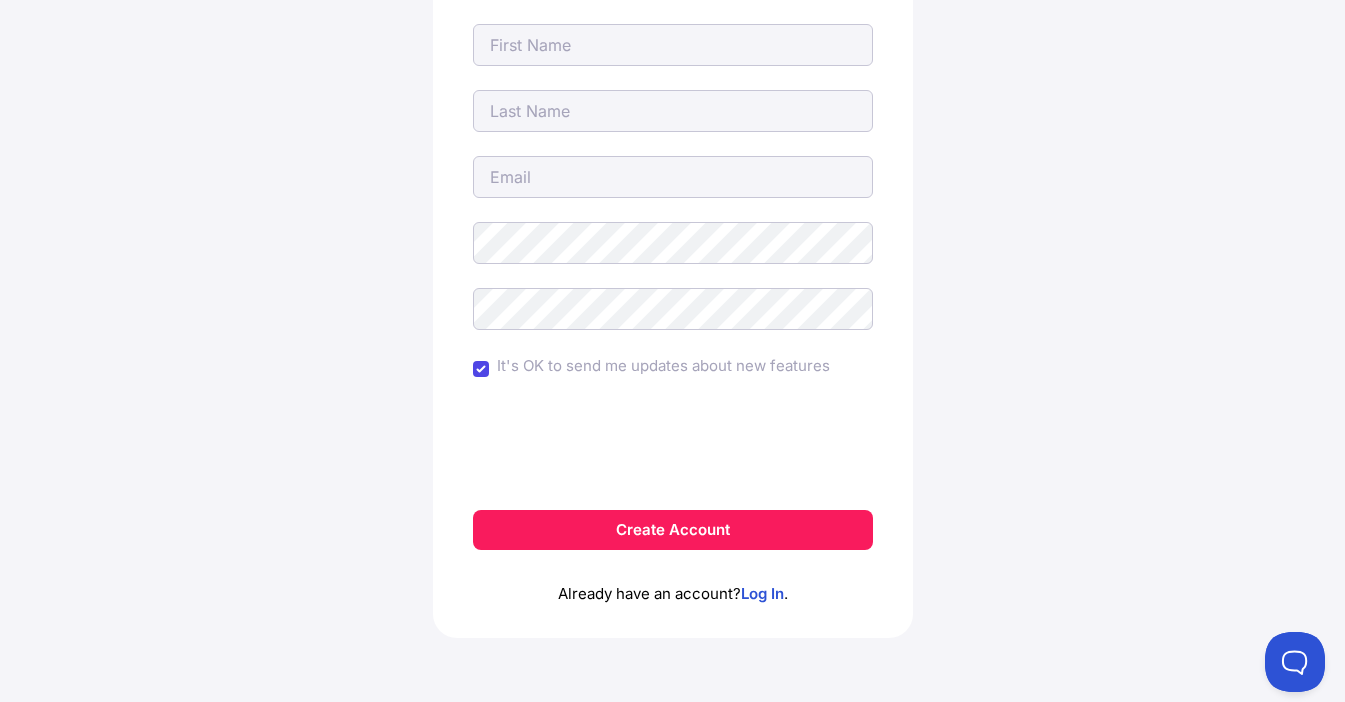 scroll, scrollTop: 0, scrollLeft: 0, axis: both 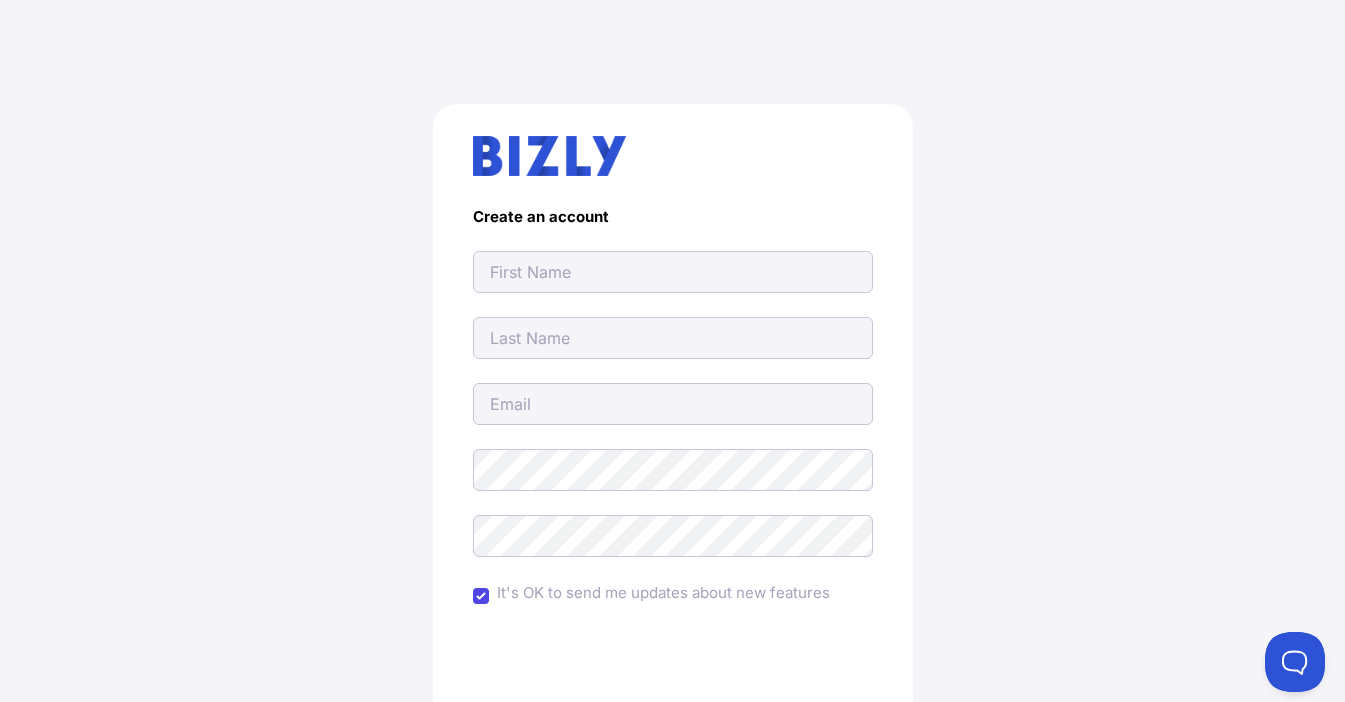 click at bounding box center [673, 272] 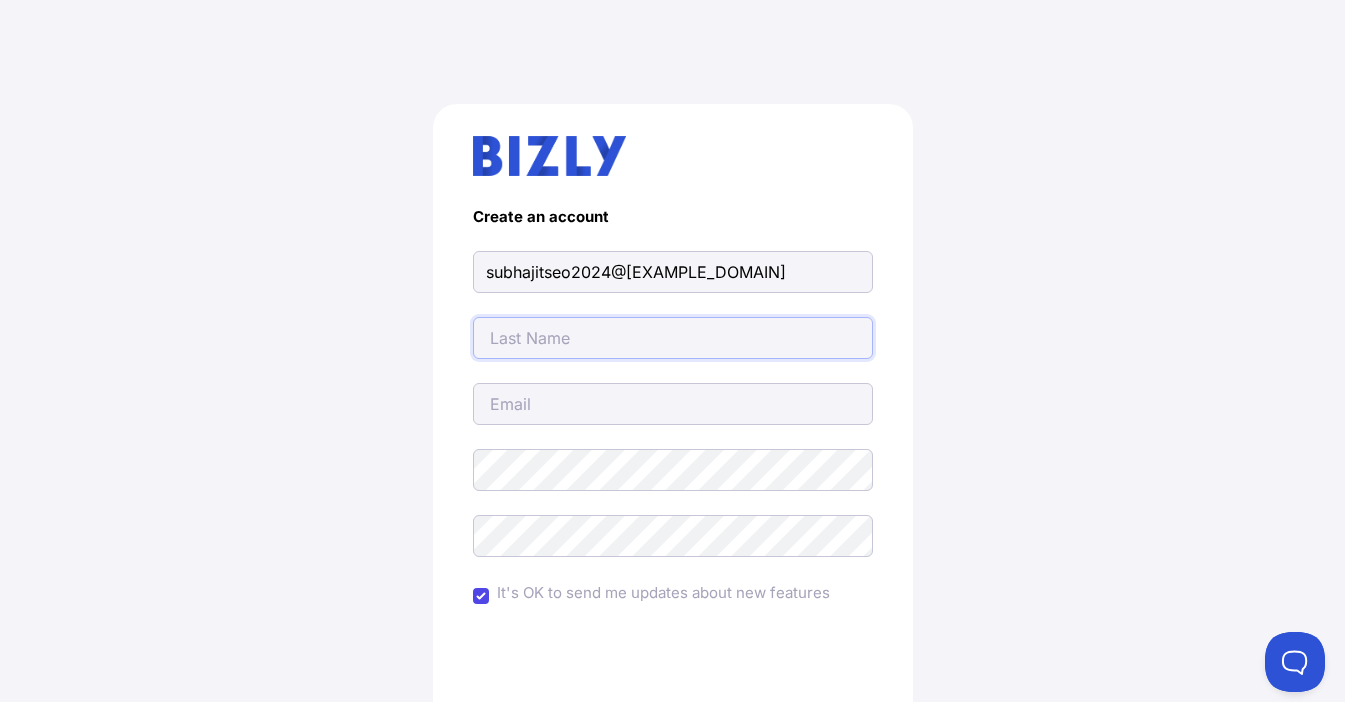 type on "subhajitseo2024@[EXAMPLE_DOMAIN]" 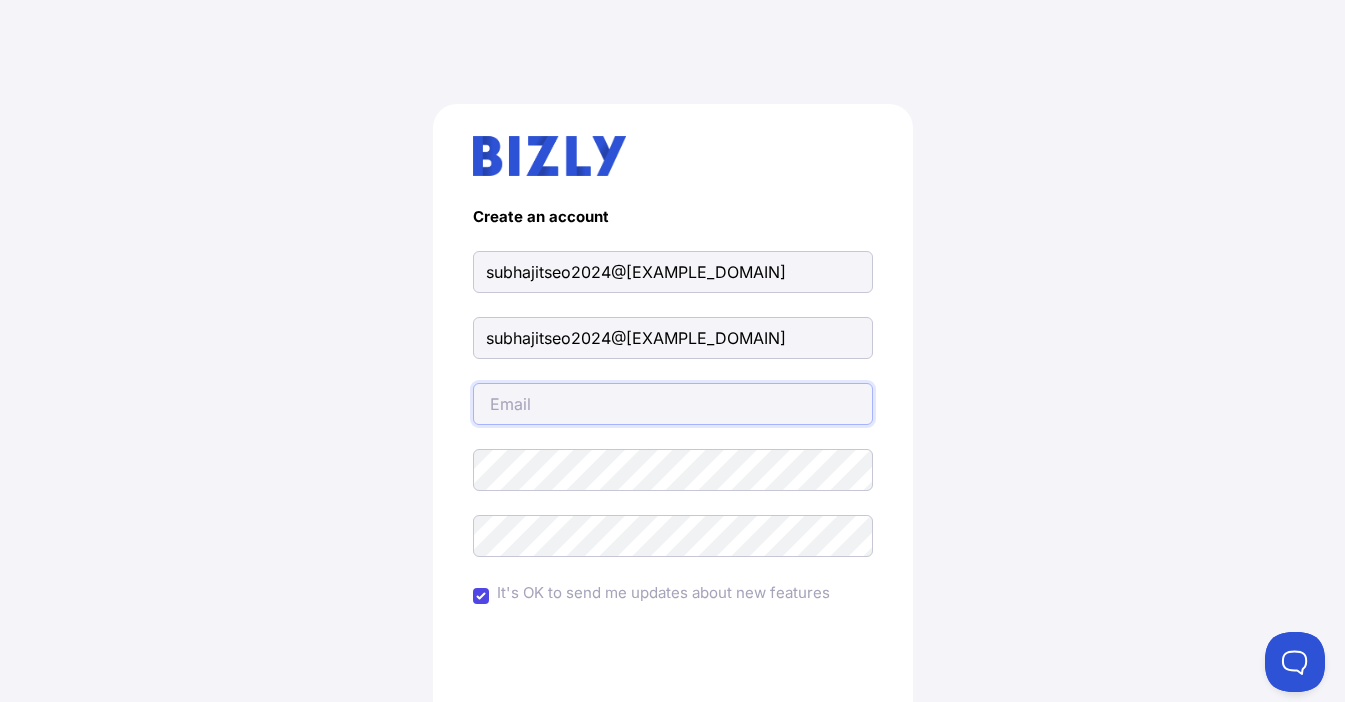 type on "subhajitseo2024@gmail.com" 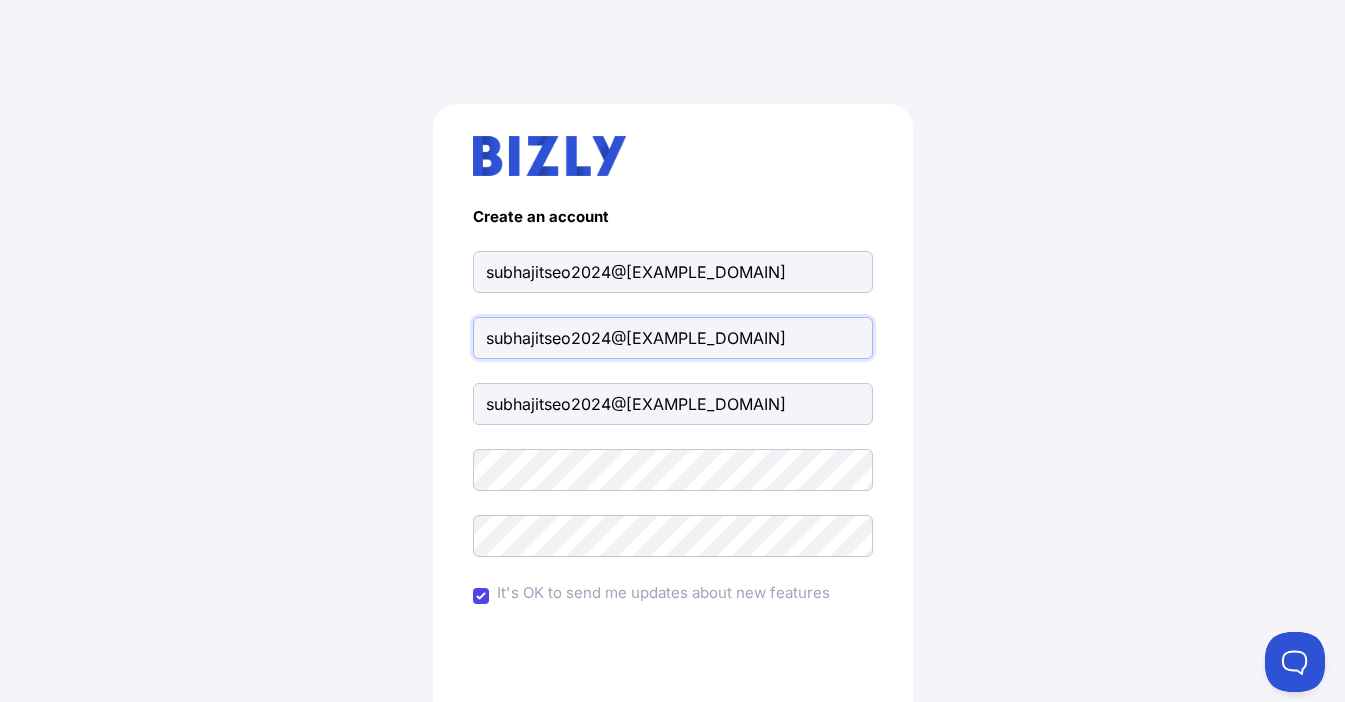 drag, startPoint x: 780, startPoint y: 344, endPoint x: 416, endPoint y: 346, distance: 364.0055 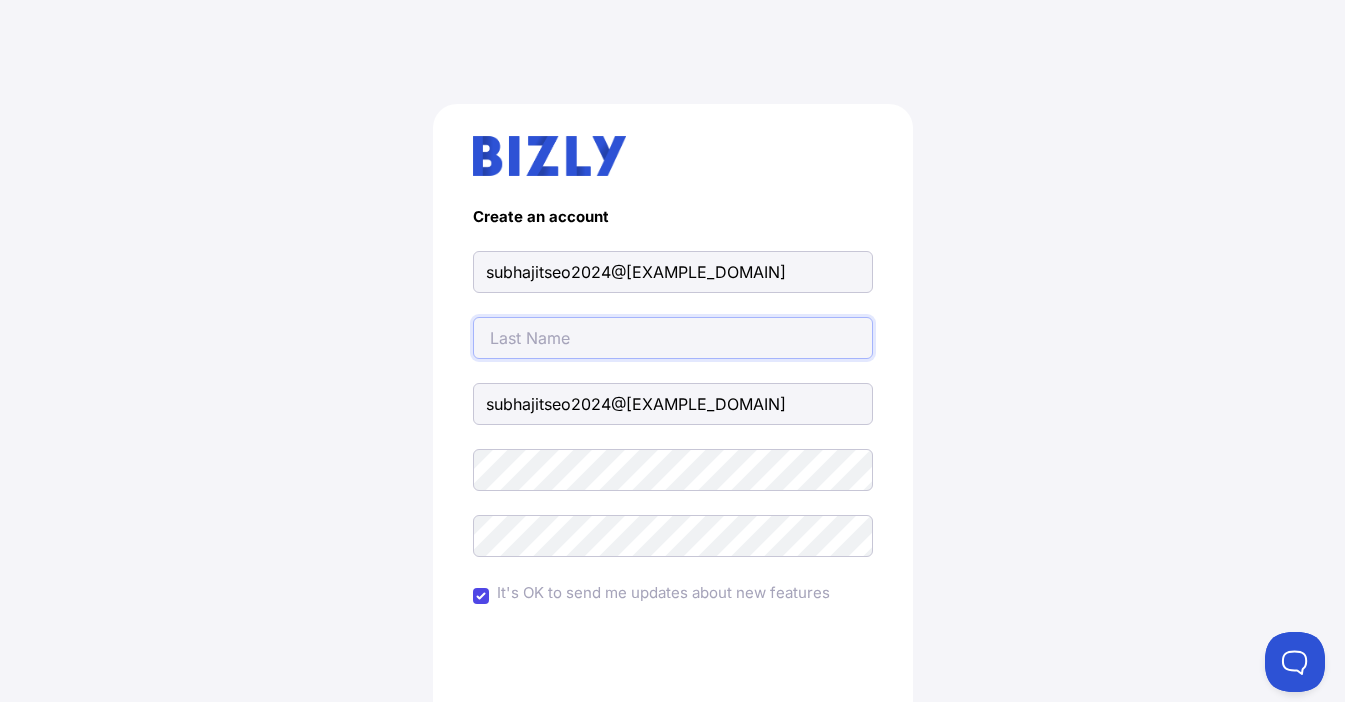 click at bounding box center [673, 338] 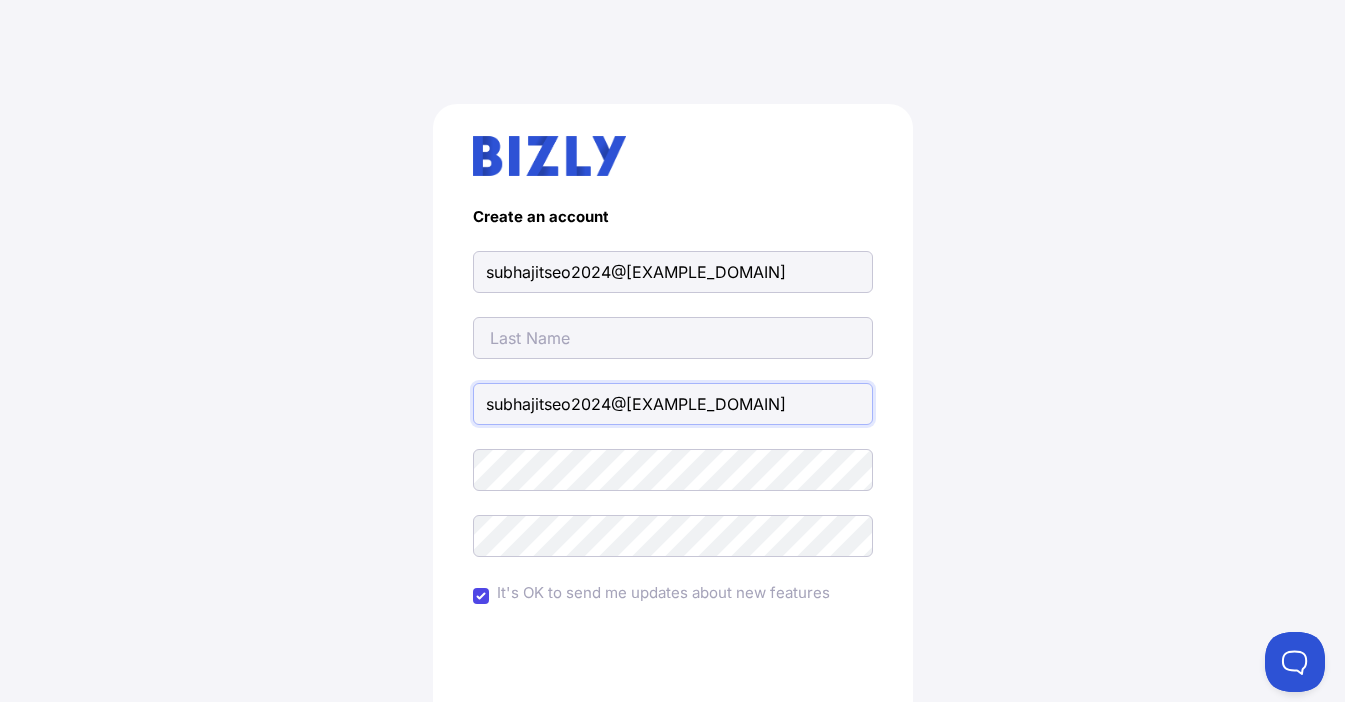 click on "subhajitseo2024@gmail.com" at bounding box center (673, 404) 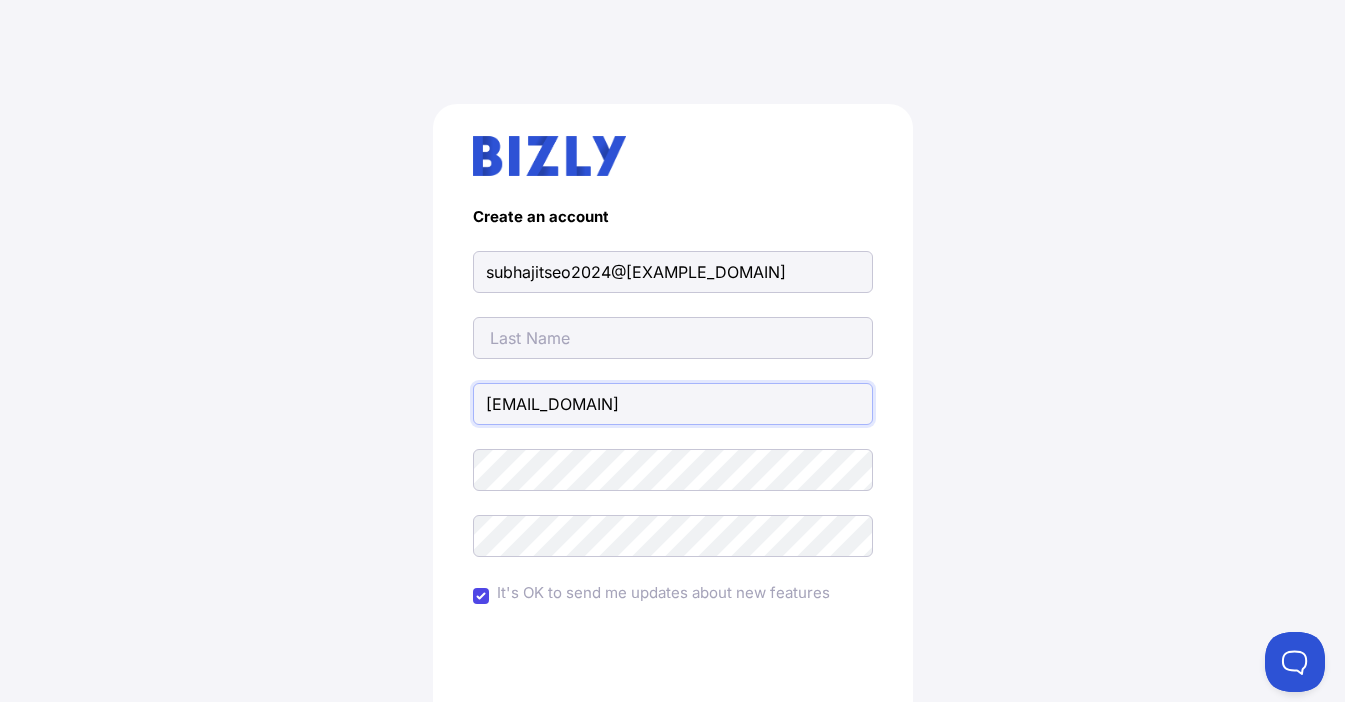drag, startPoint x: 540, startPoint y: 404, endPoint x: 363, endPoint y: 409, distance: 177.0706 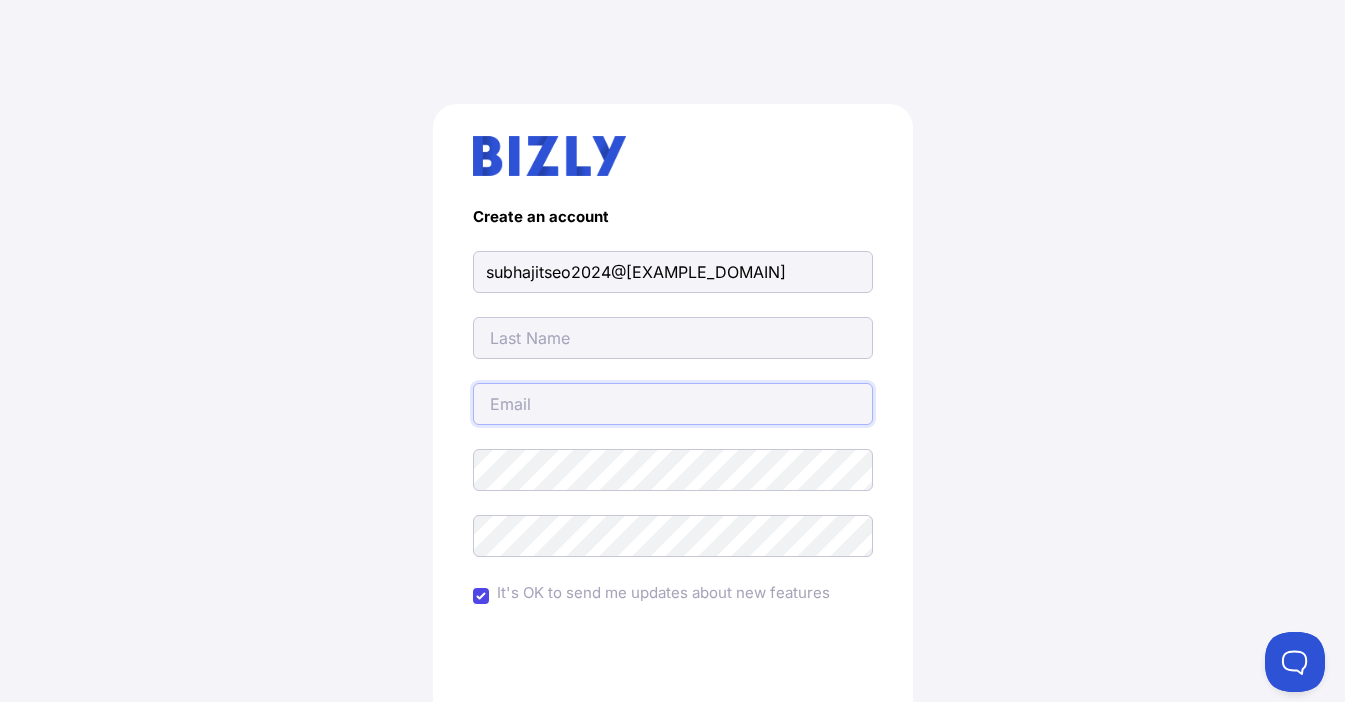 type 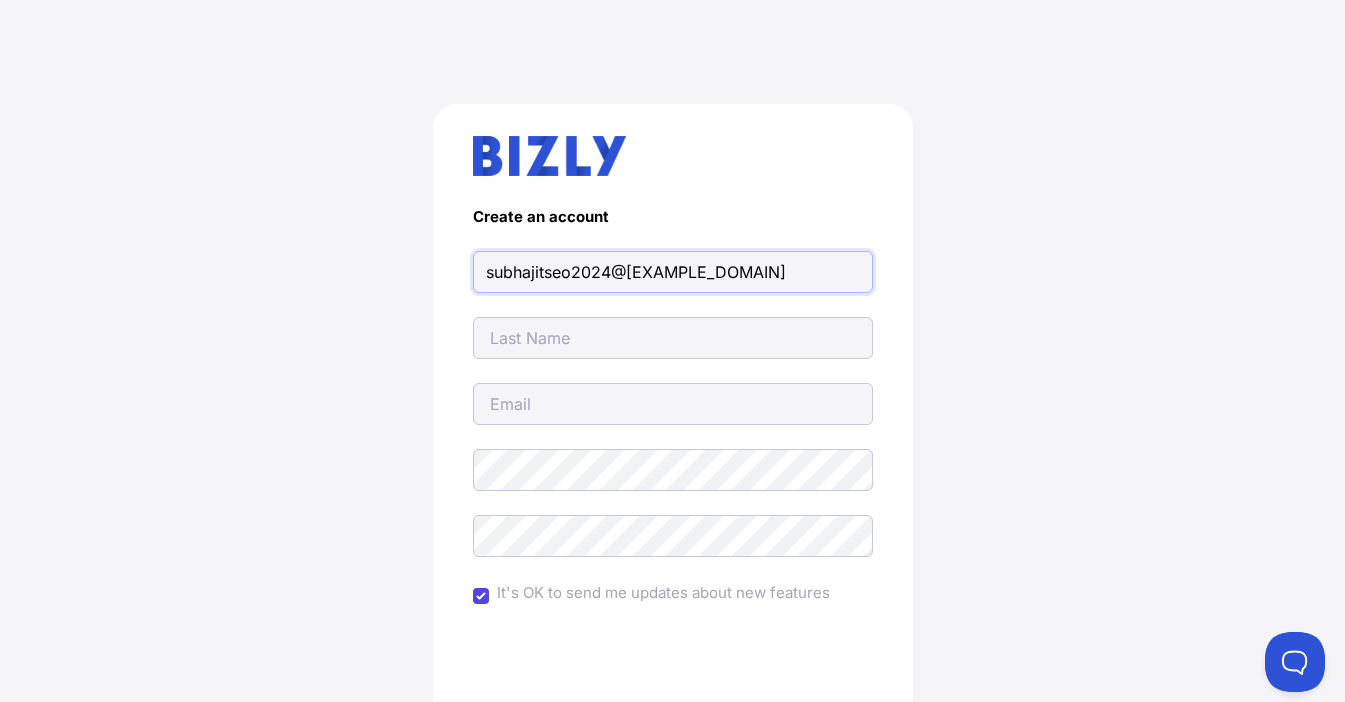 click on "subhajitseo2024@gmail.com" at bounding box center [673, 272] 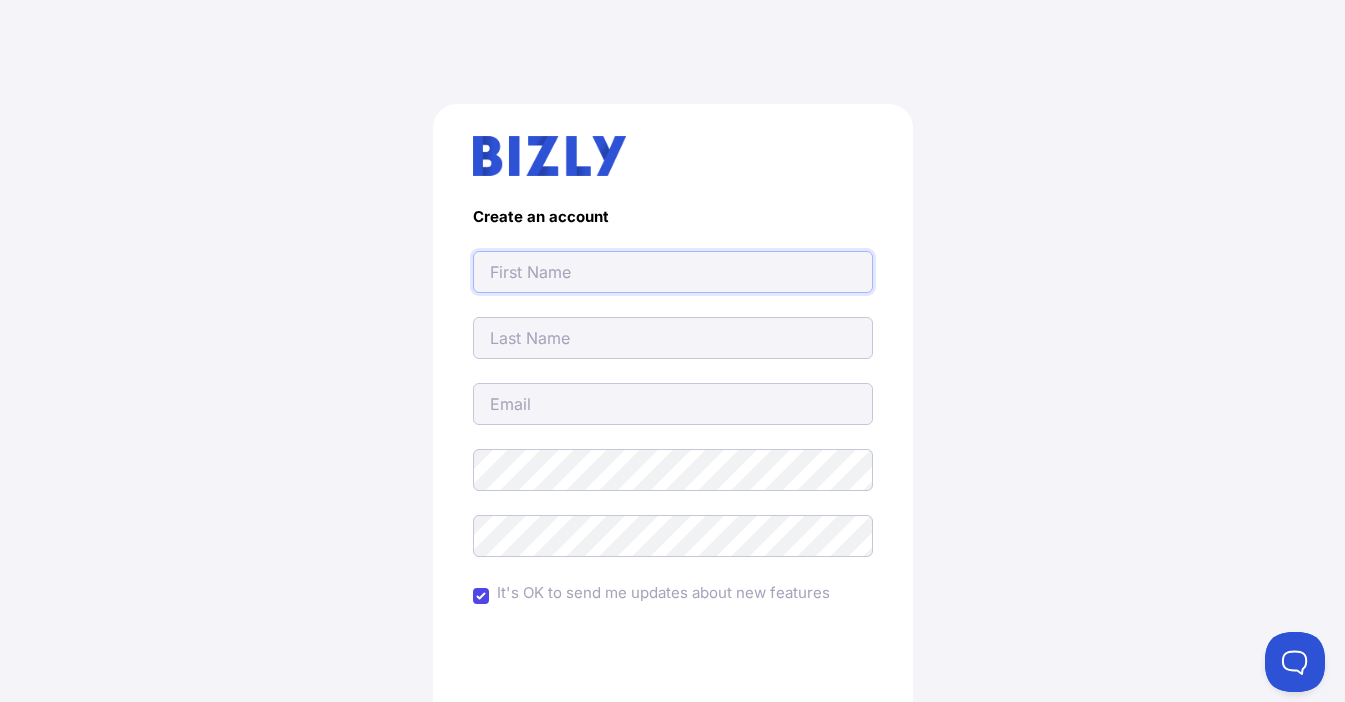 click at bounding box center (673, 272) 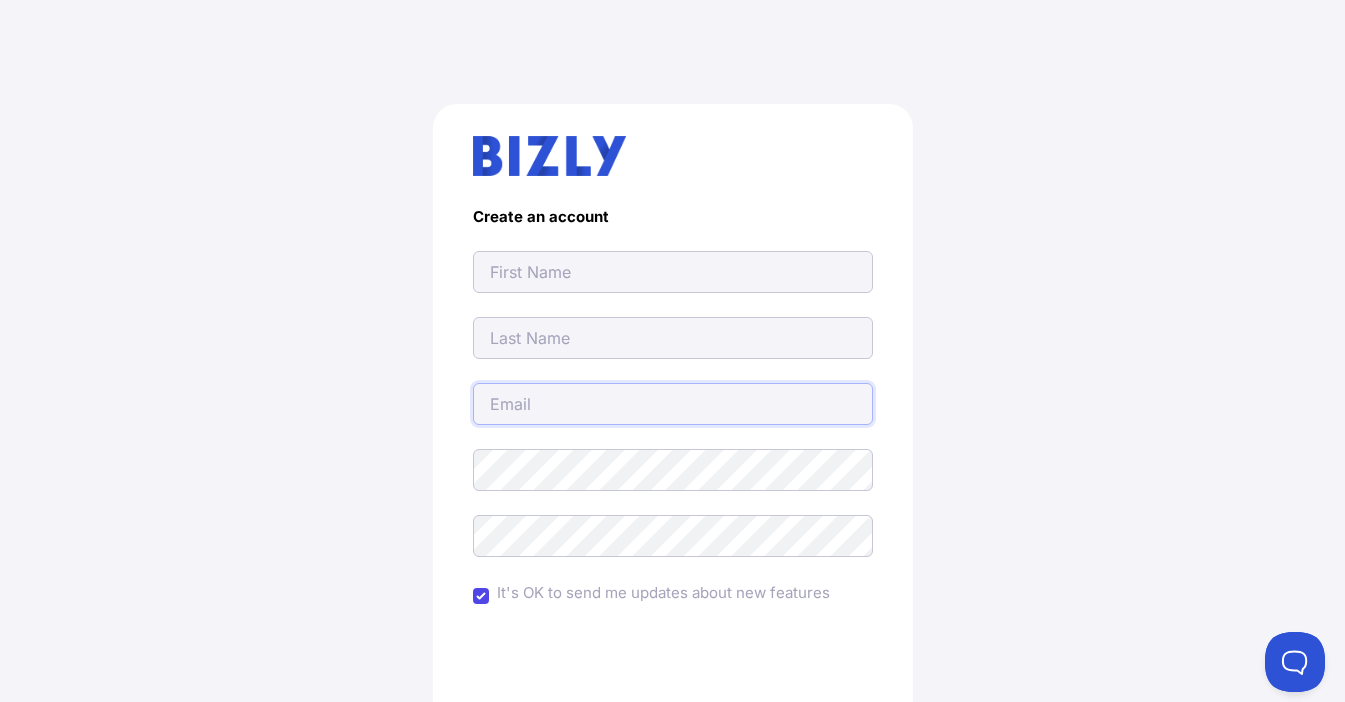 click at bounding box center (673, 404) 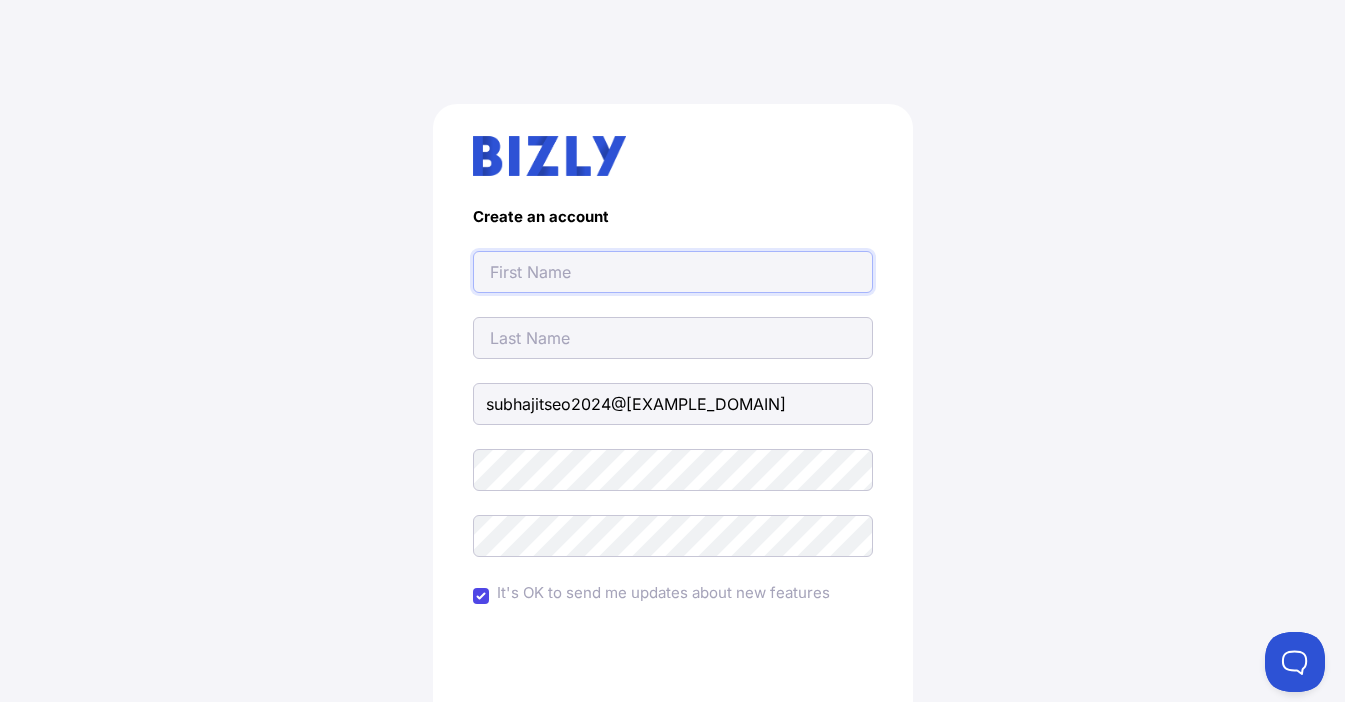 type on "subhajitseo2024@gmail.com" 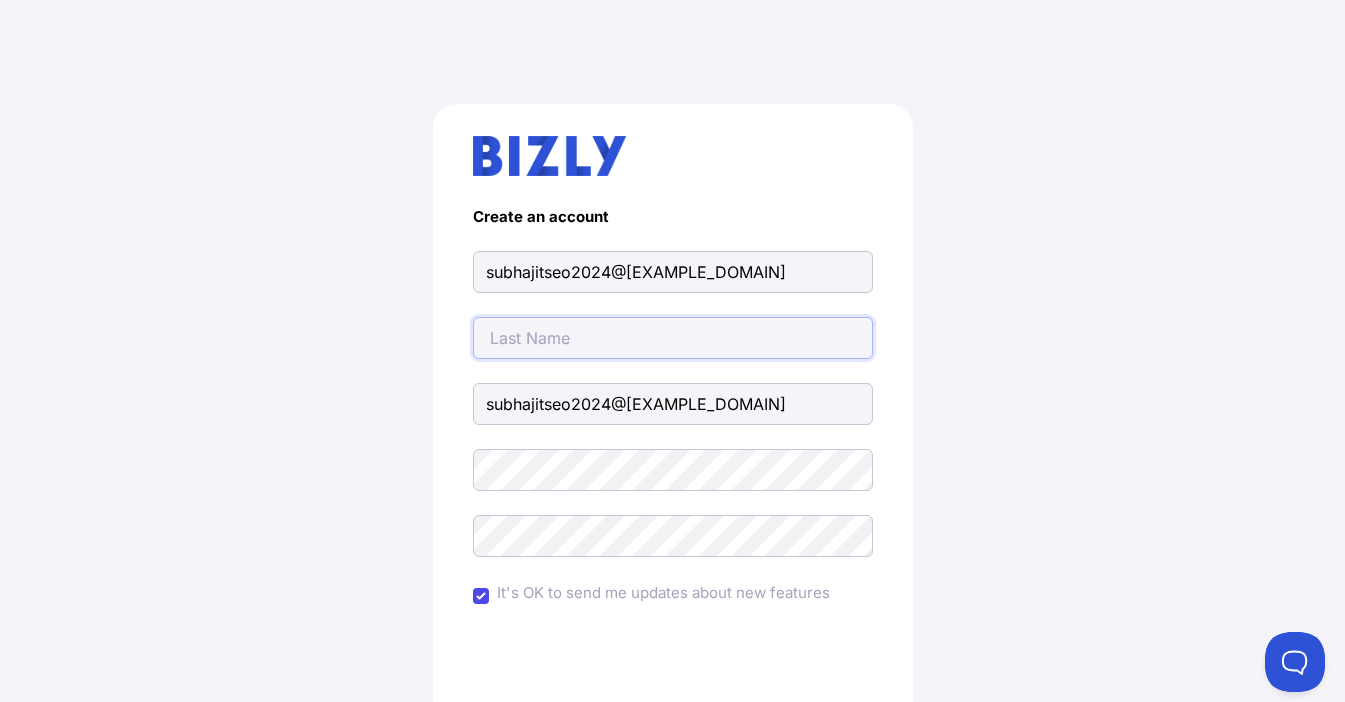 type on "subhajitseo2024@gmail.com" 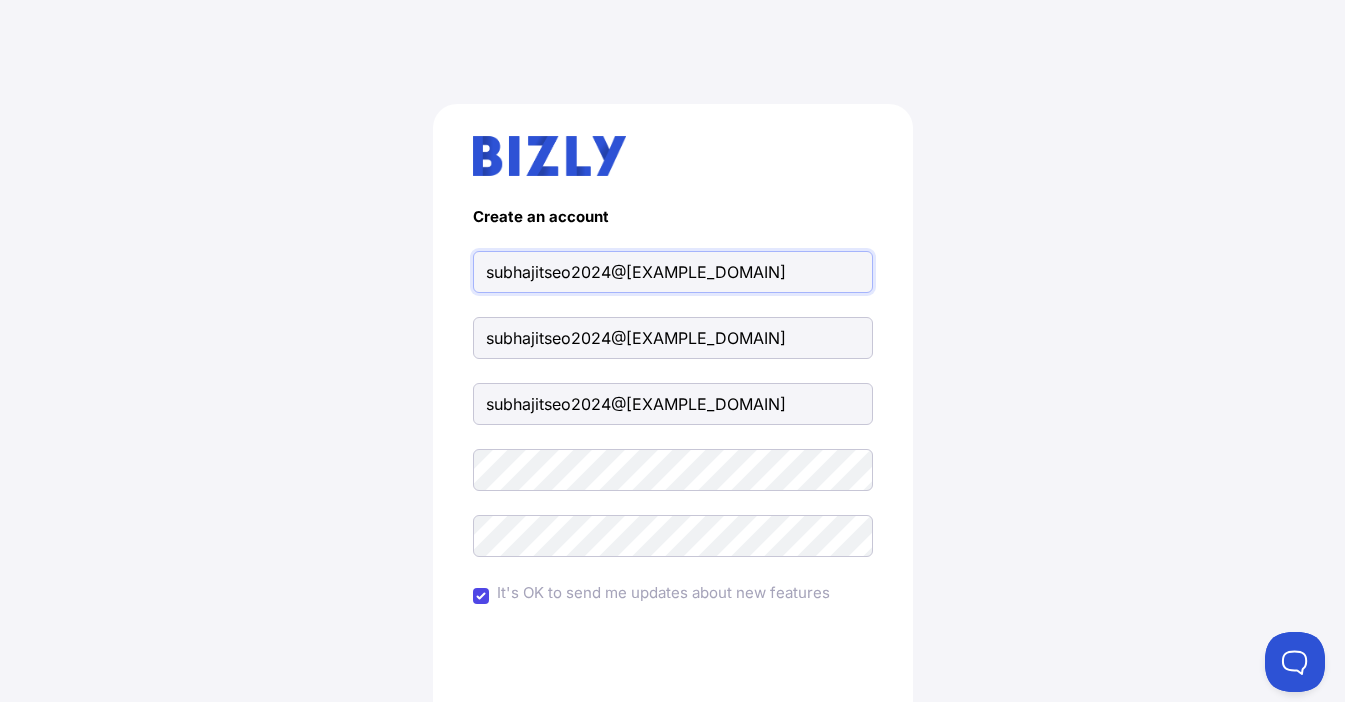 drag, startPoint x: 546, startPoint y: 274, endPoint x: 752, endPoint y: 274, distance: 206 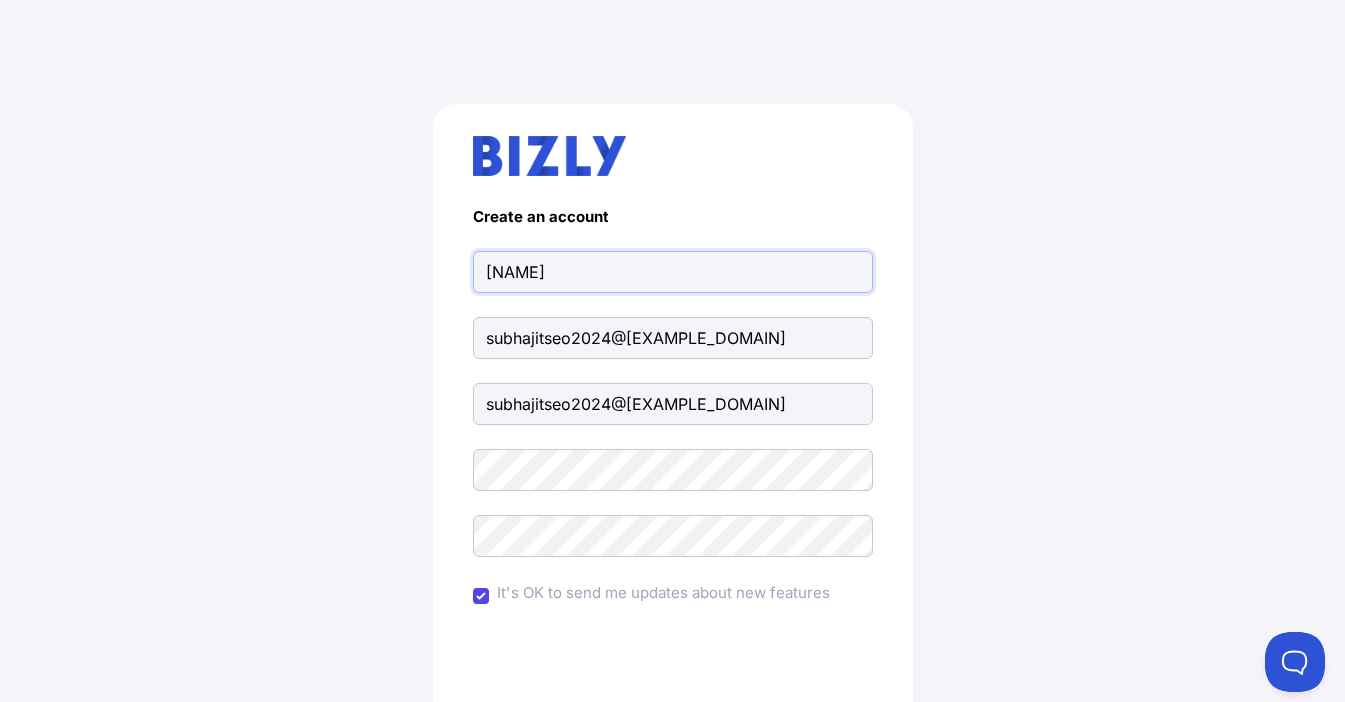 type on "subhajit" 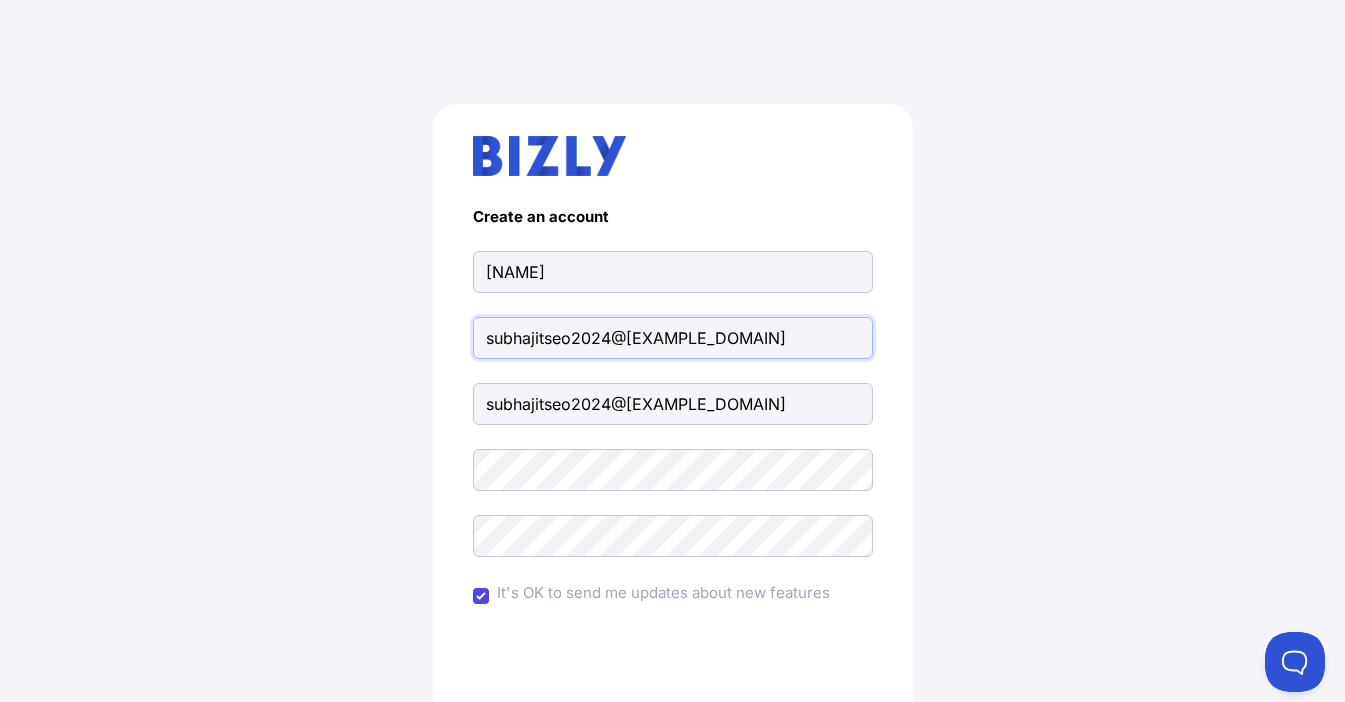 drag, startPoint x: 548, startPoint y: 334, endPoint x: 446, endPoint y: 334, distance: 102 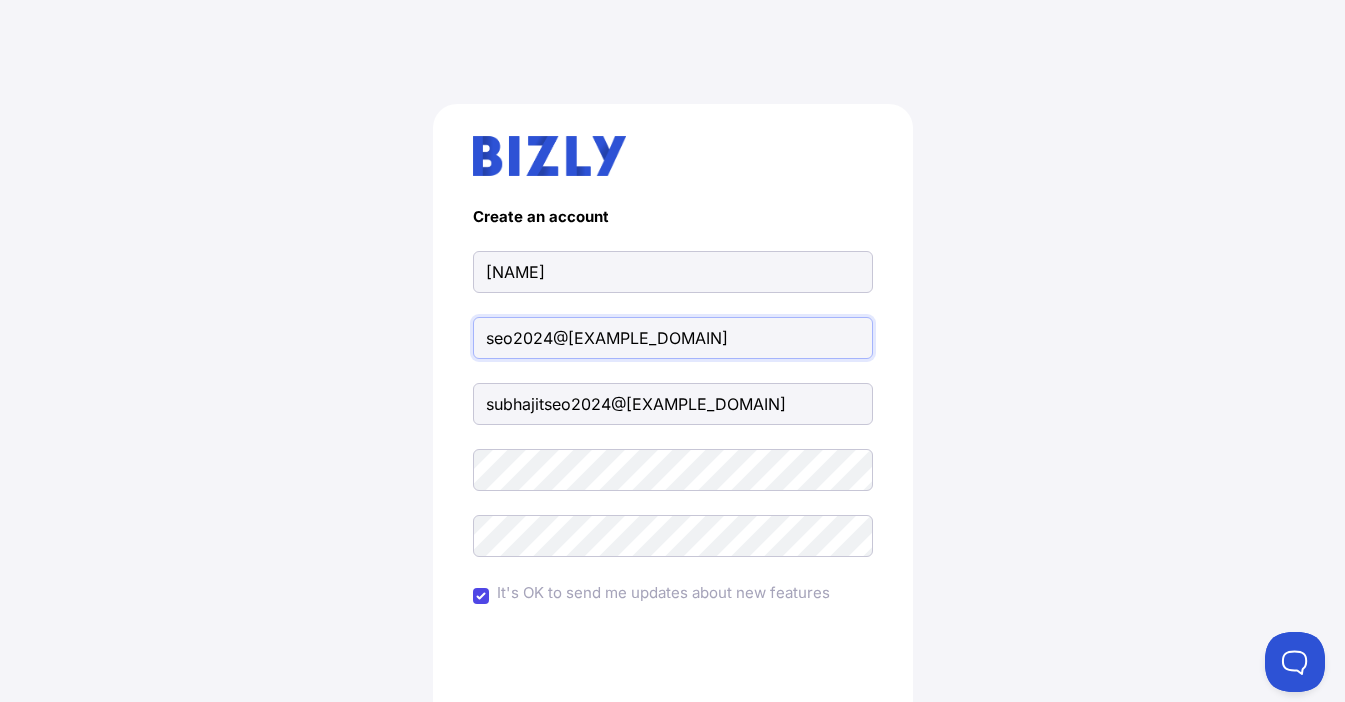 drag, startPoint x: 718, startPoint y: 335, endPoint x: 515, endPoint y: 334, distance: 203.00246 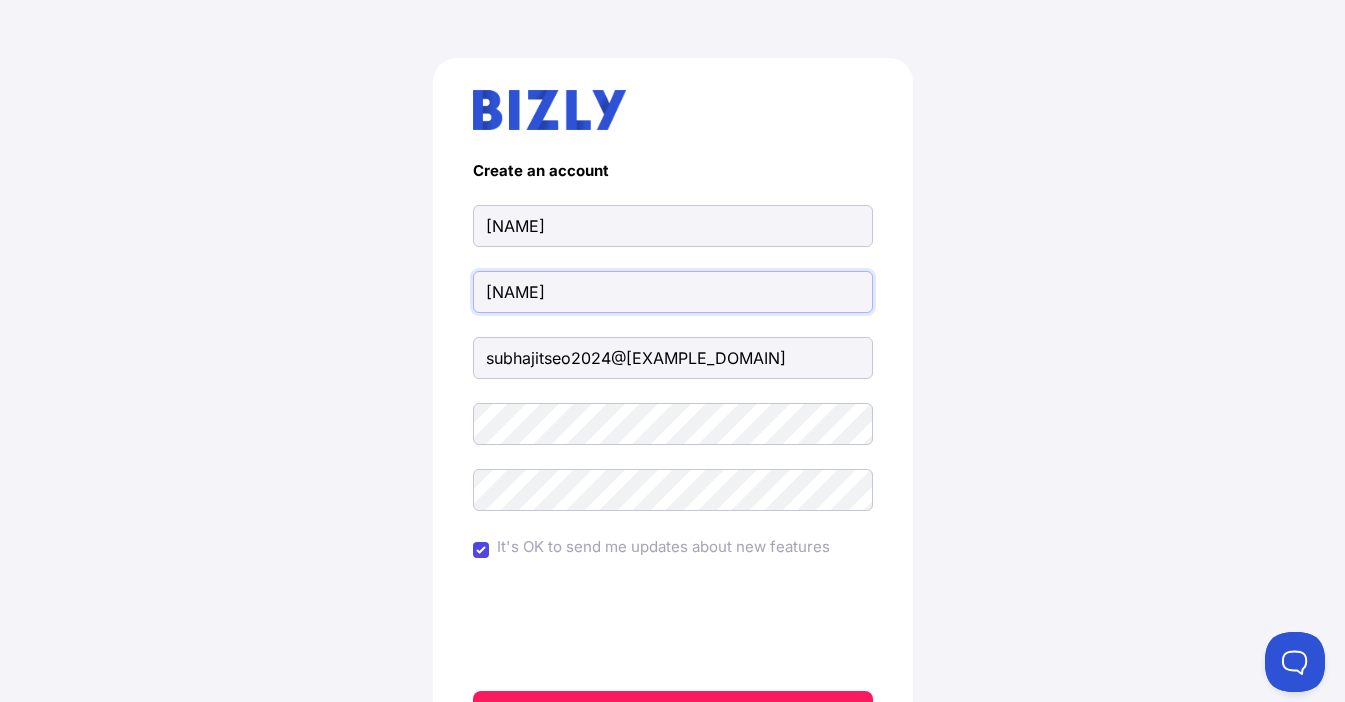 scroll, scrollTop: 200, scrollLeft: 0, axis: vertical 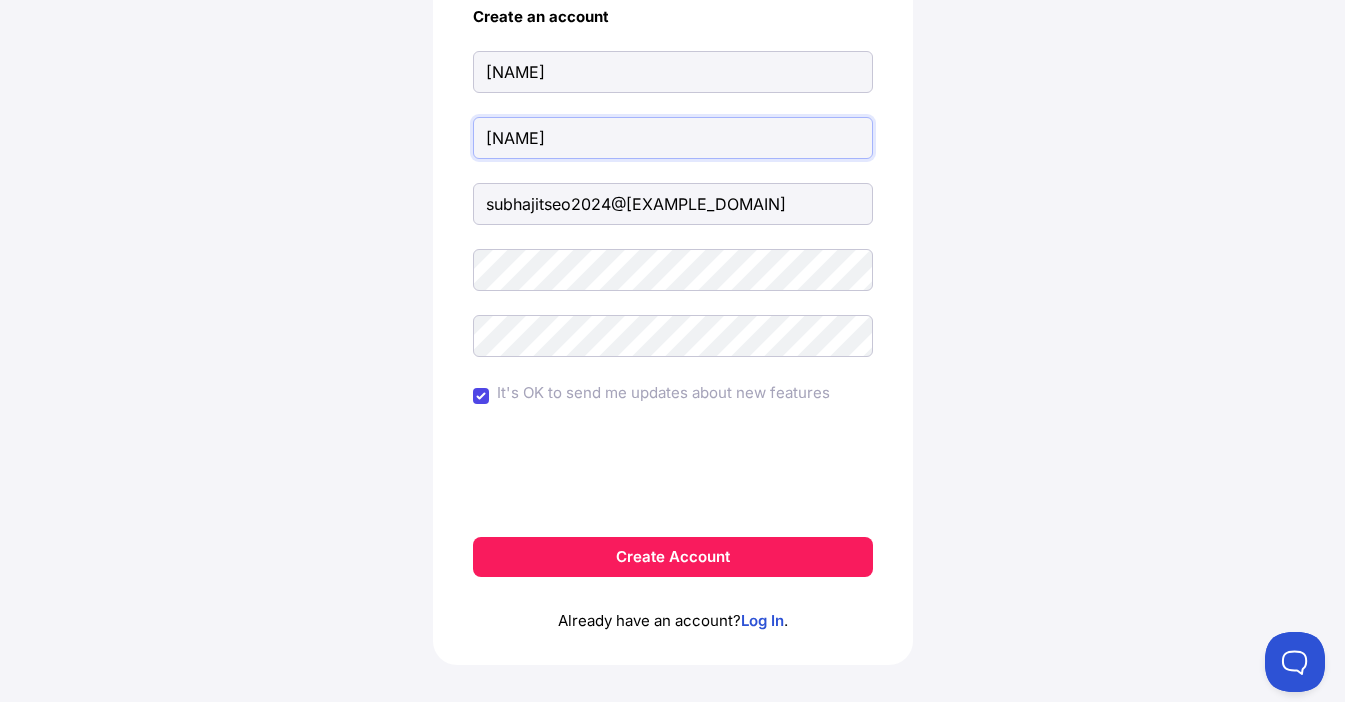 type on "seo" 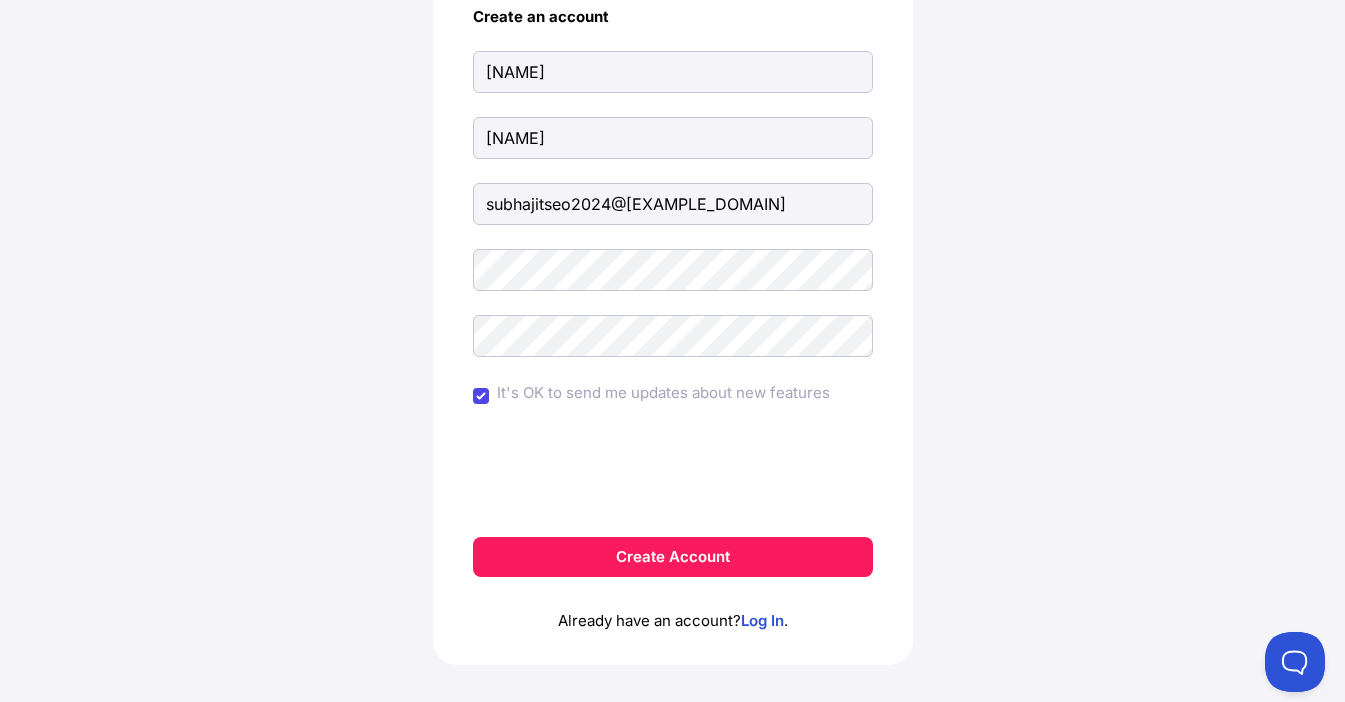 click on "Create an account
subhajit
seo
subhajitseo2024@gmail.com
It's OK to send me updates about new features
Create Account
Already have an account?  Log In ." at bounding box center [672, 292] 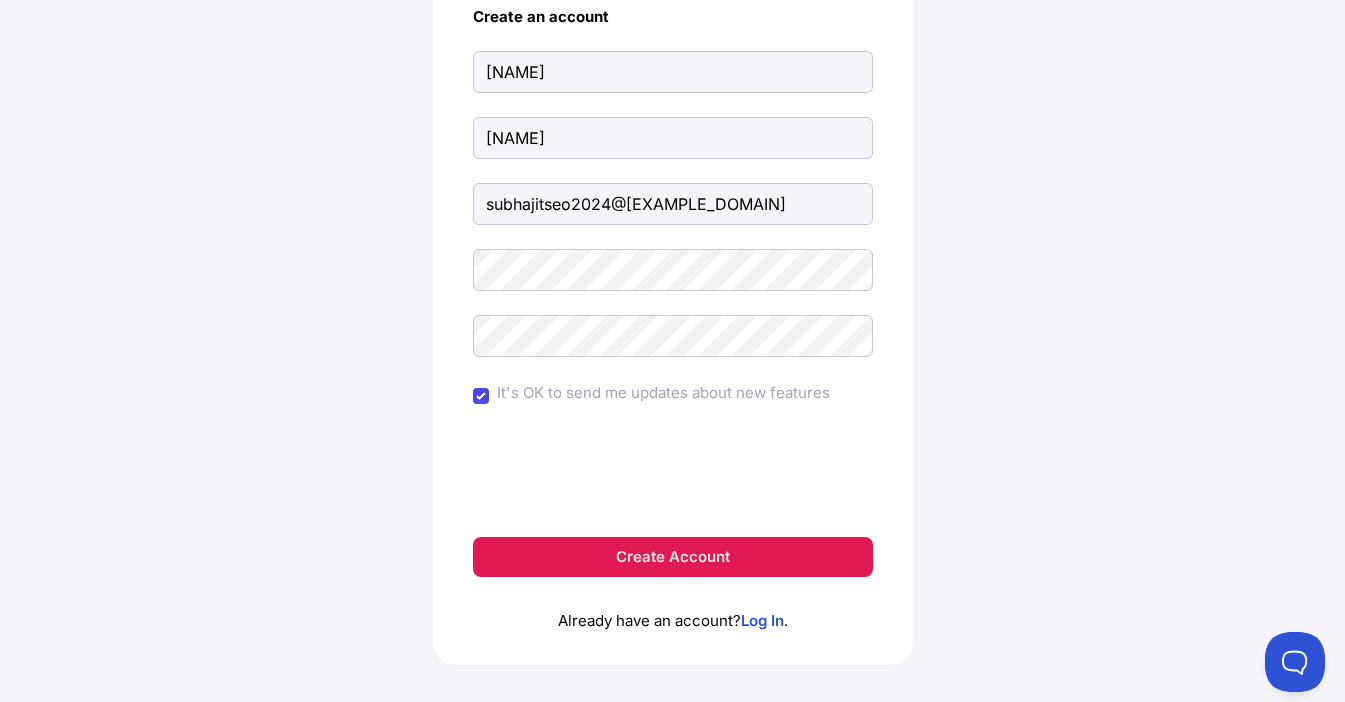 click on "Create Account" at bounding box center [673, 557] 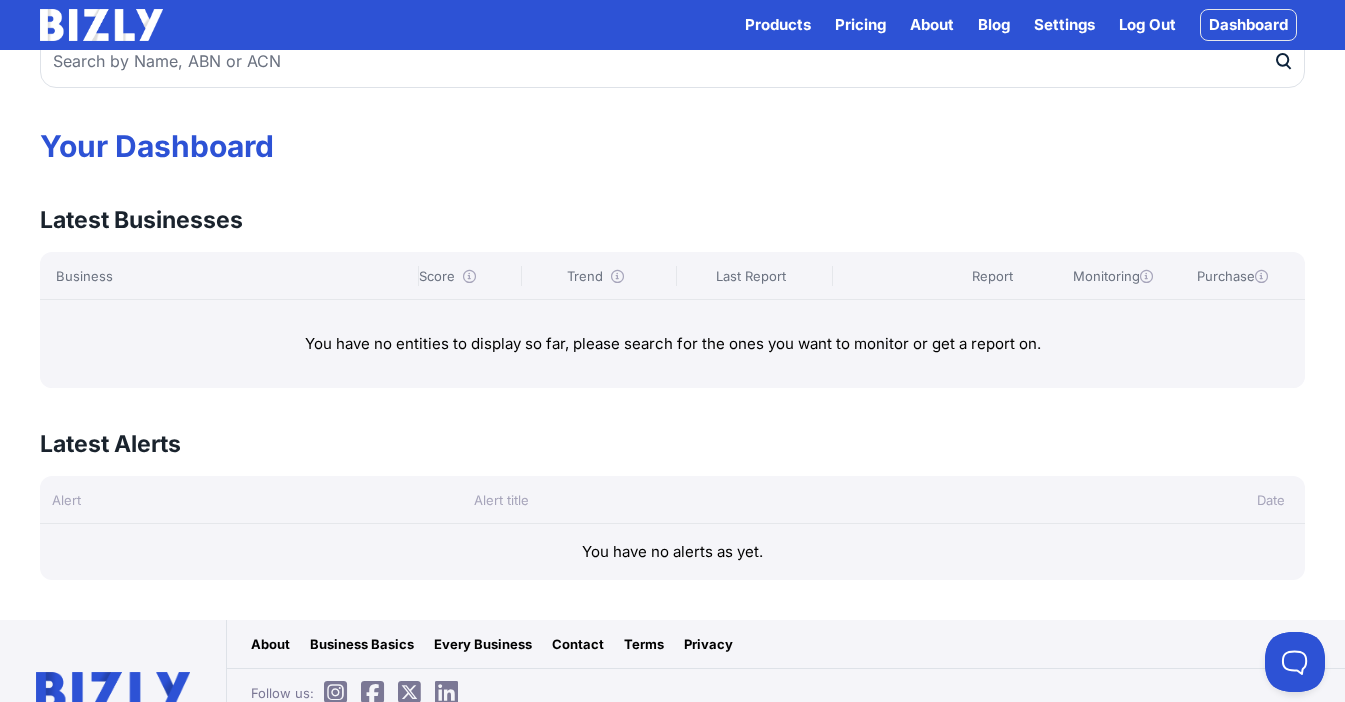 scroll, scrollTop: 0, scrollLeft: 0, axis: both 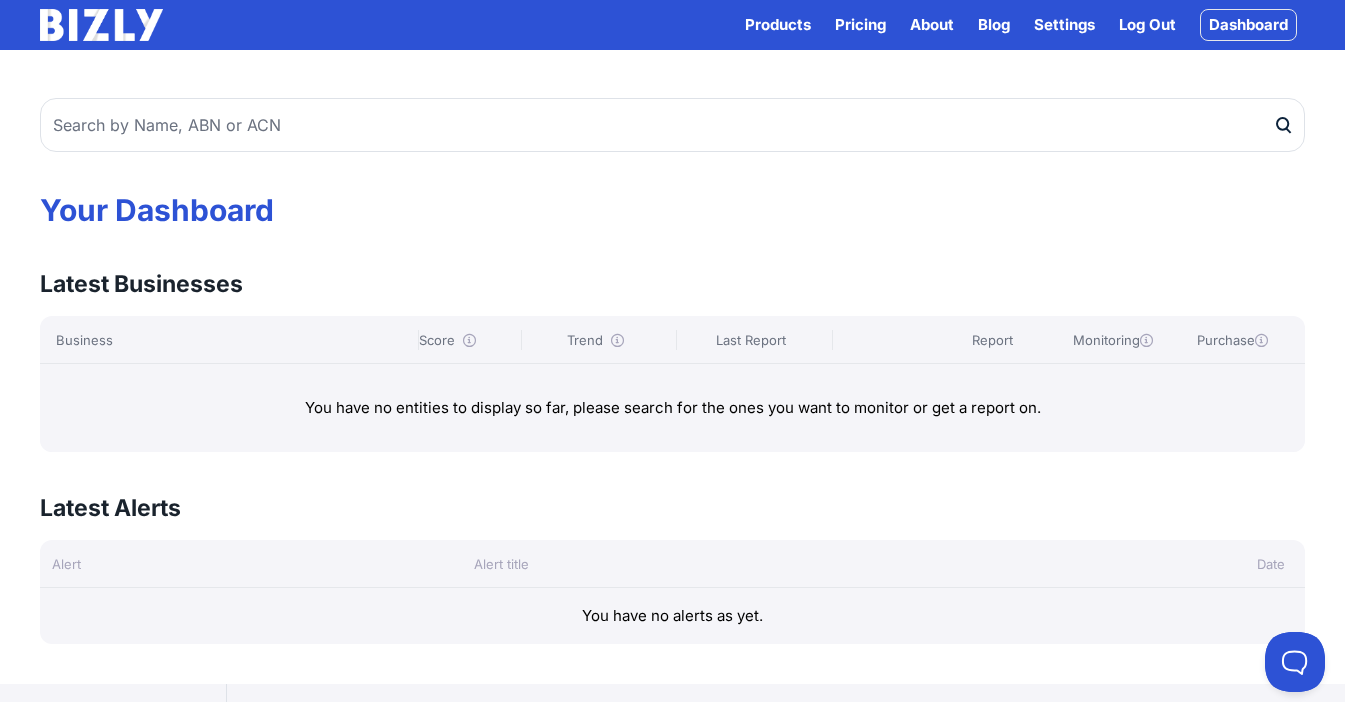 click on "Dashboard" at bounding box center (1248, 25) 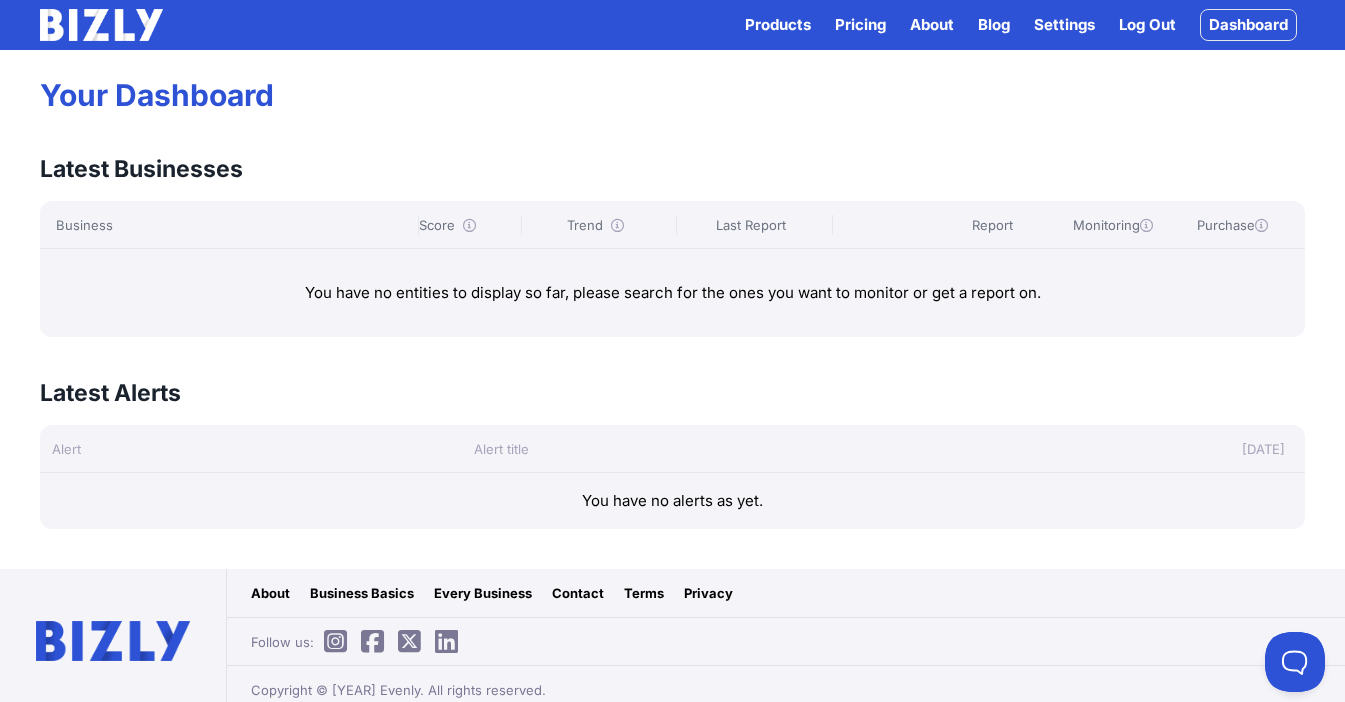scroll, scrollTop: 126, scrollLeft: 0, axis: vertical 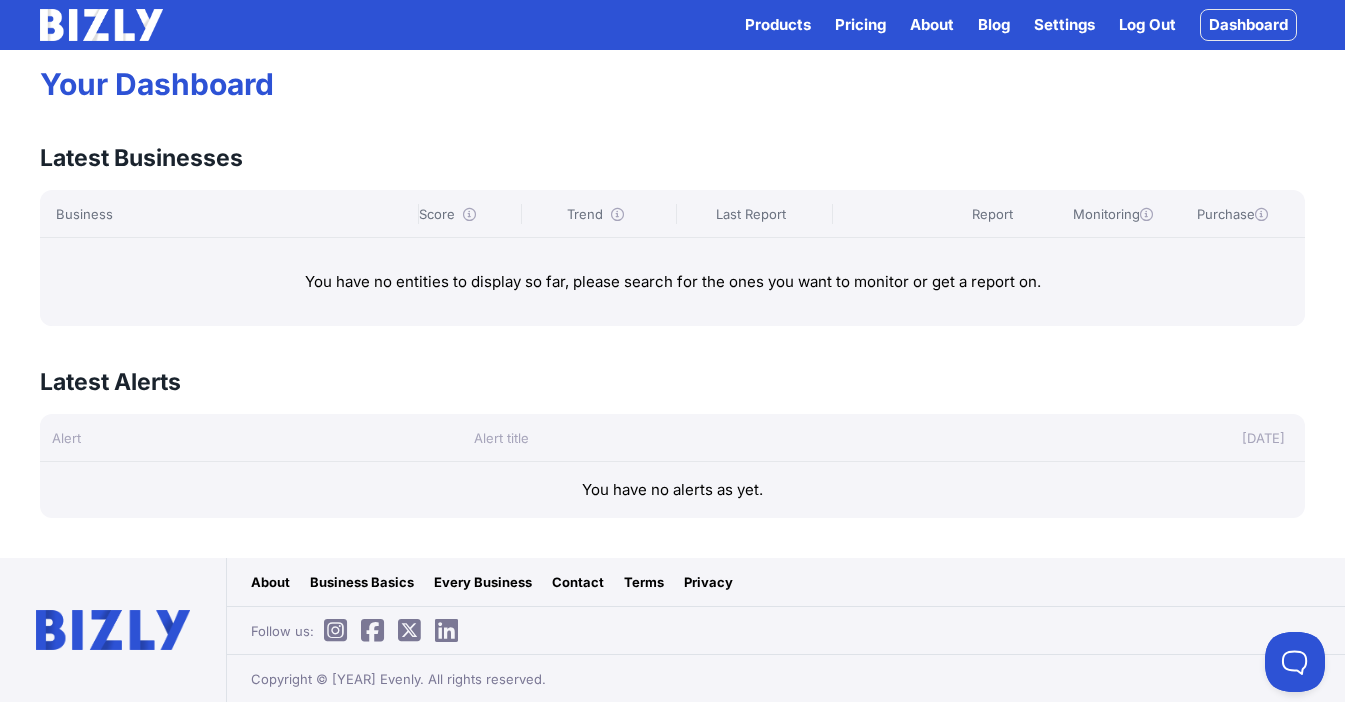 click on "Business Basics" at bounding box center [362, 582] 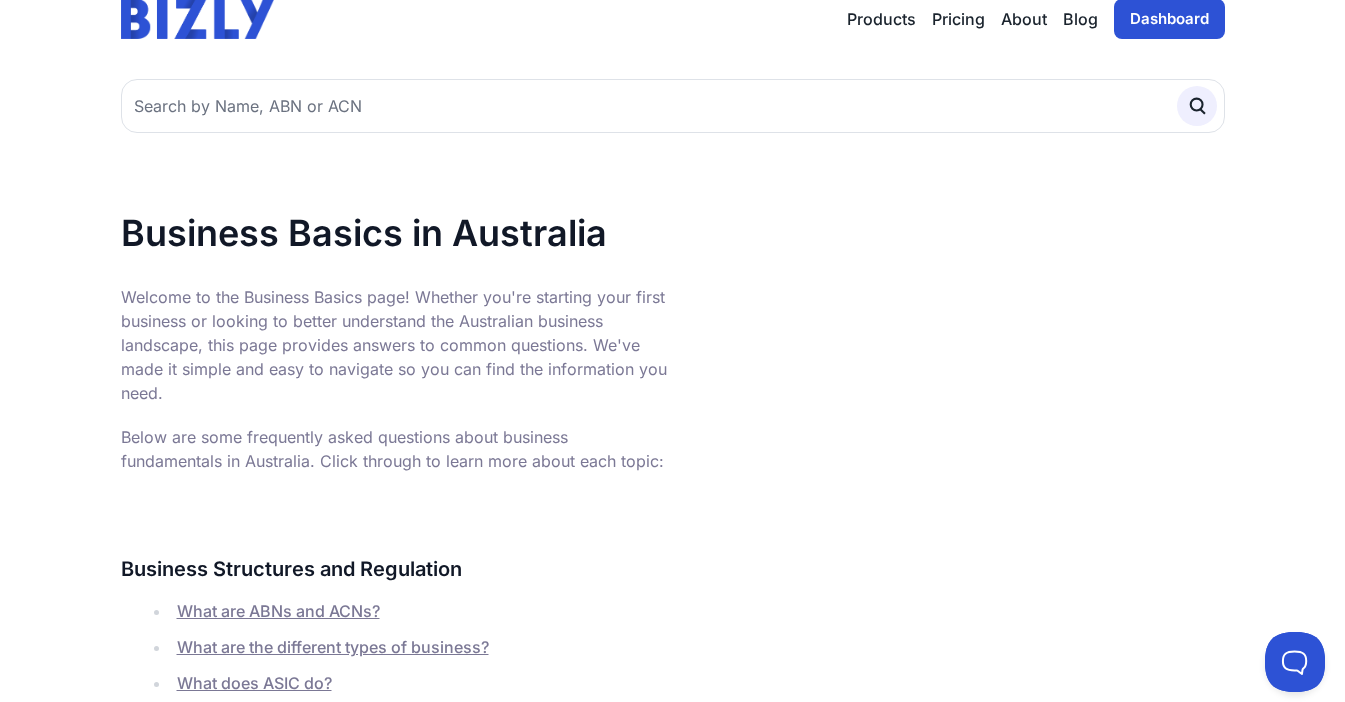 scroll, scrollTop: 0, scrollLeft: 0, axis: both 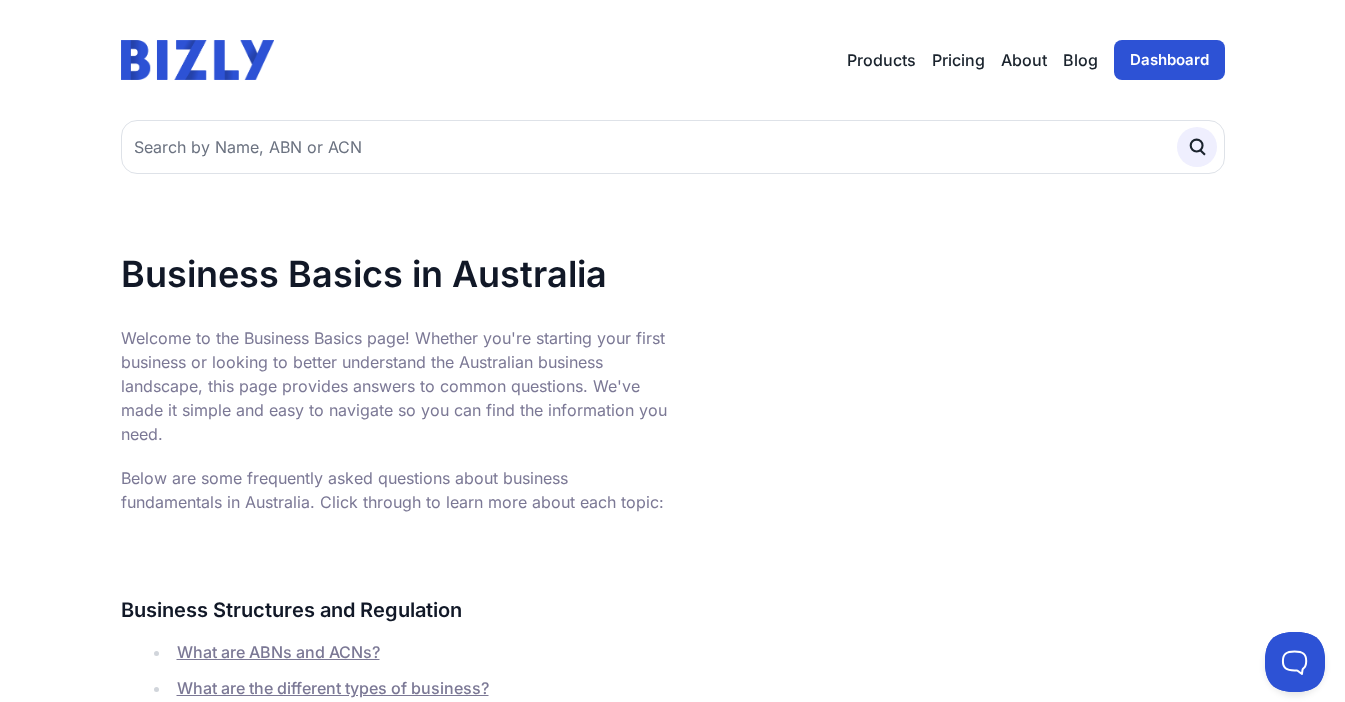 click on "Dashboard" at bounding box center (1169, 60) 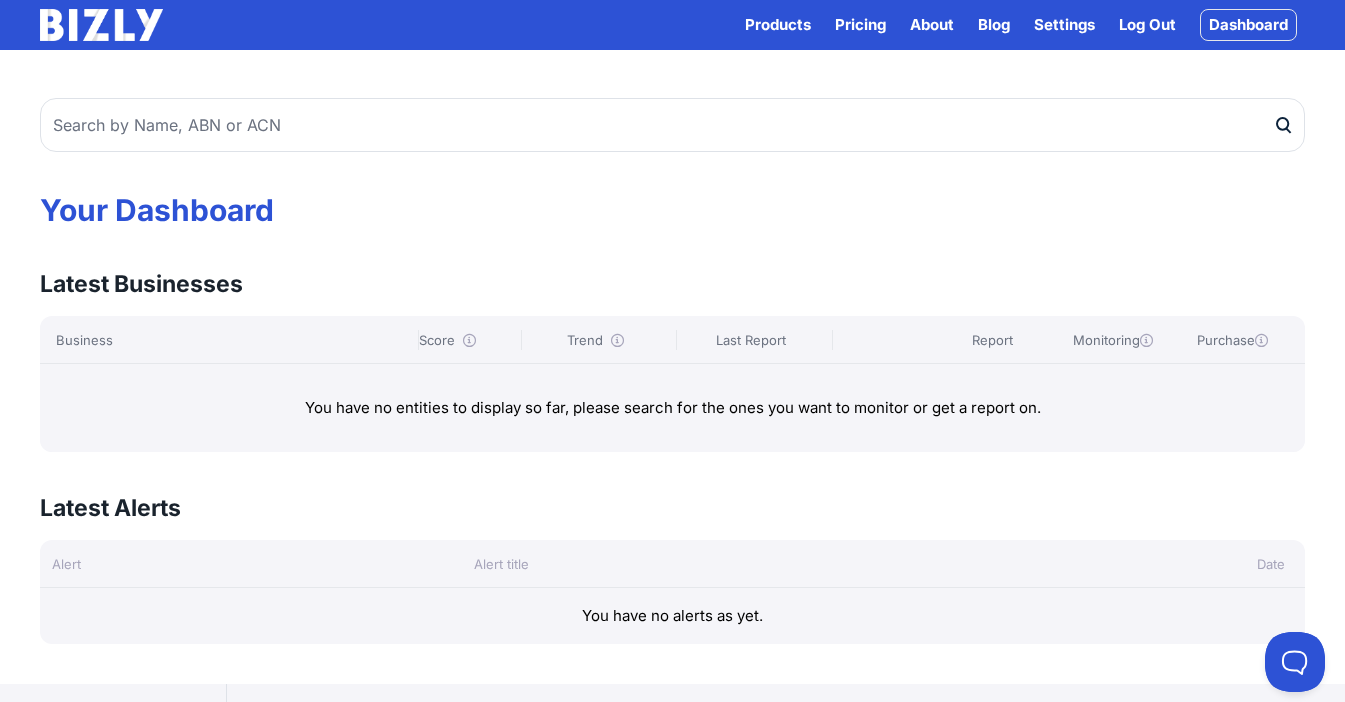 scroll, scrollTop: 0, scrollLeft: 0, axis: both 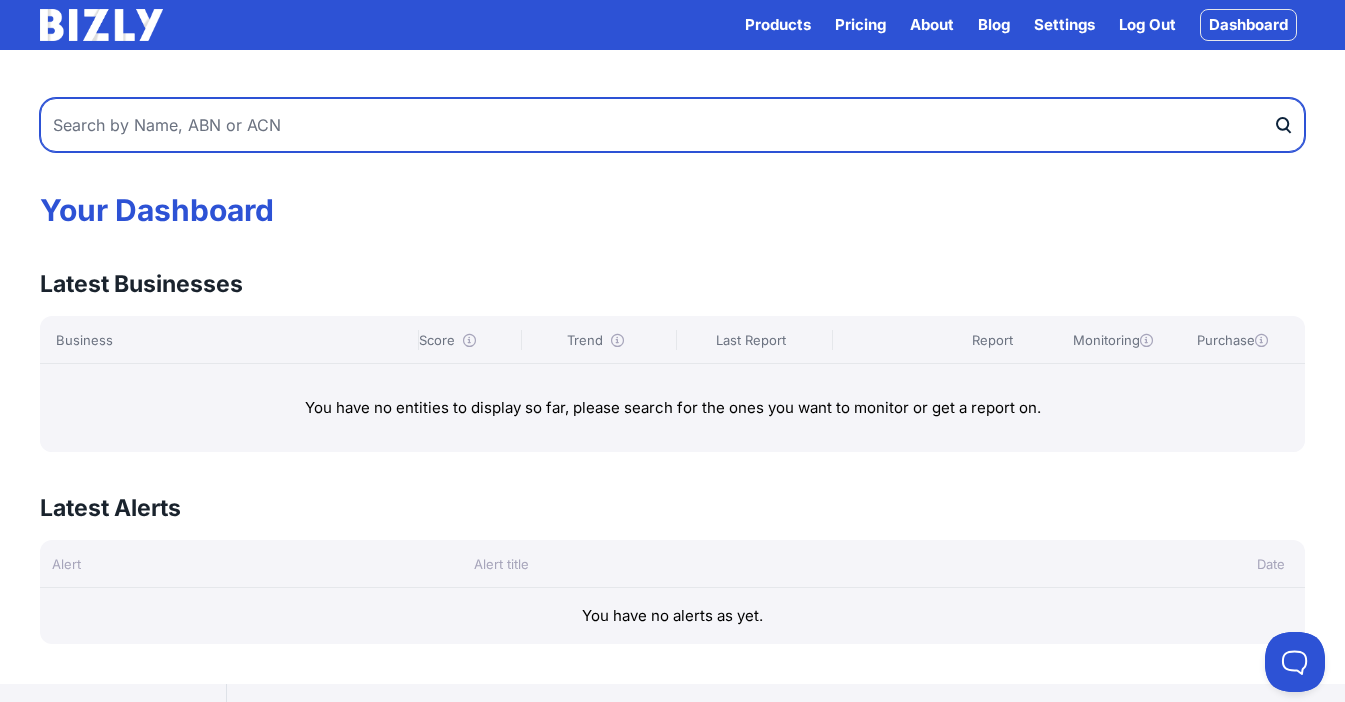 click at bounding box center (672, 125) 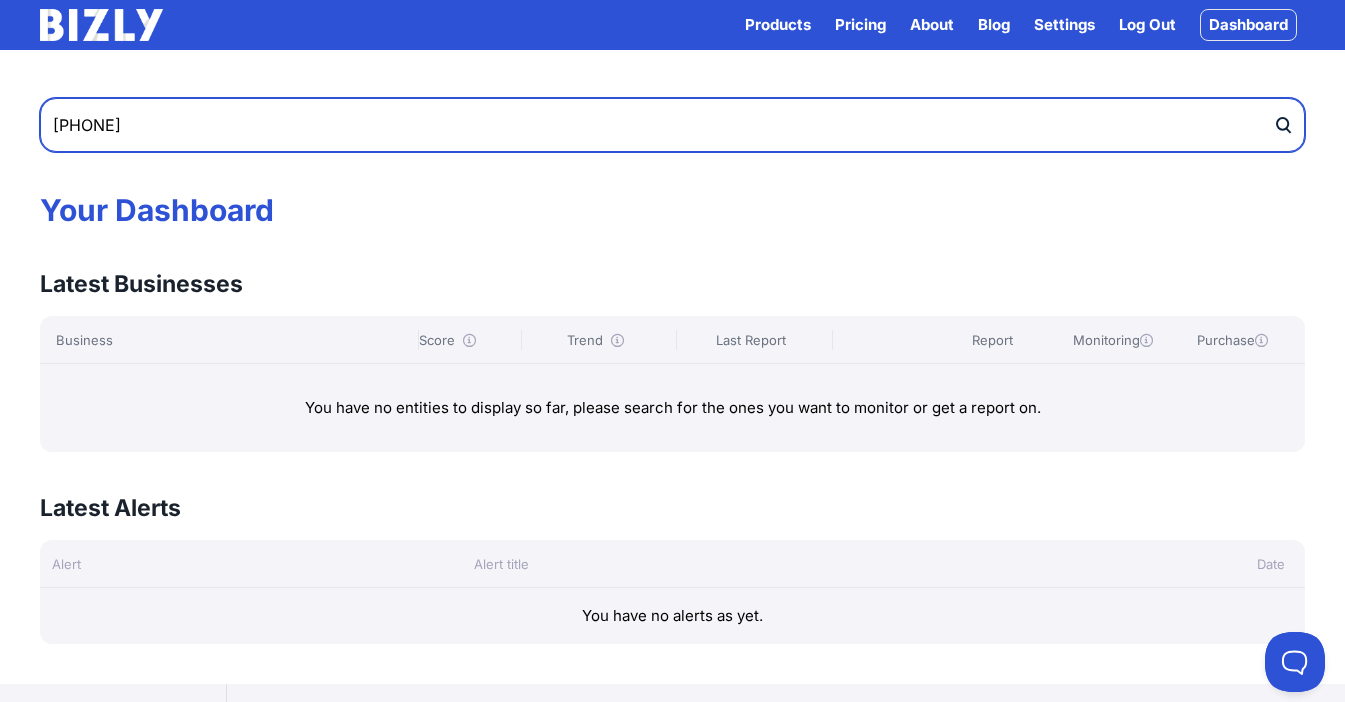 type on "[PHONE]" 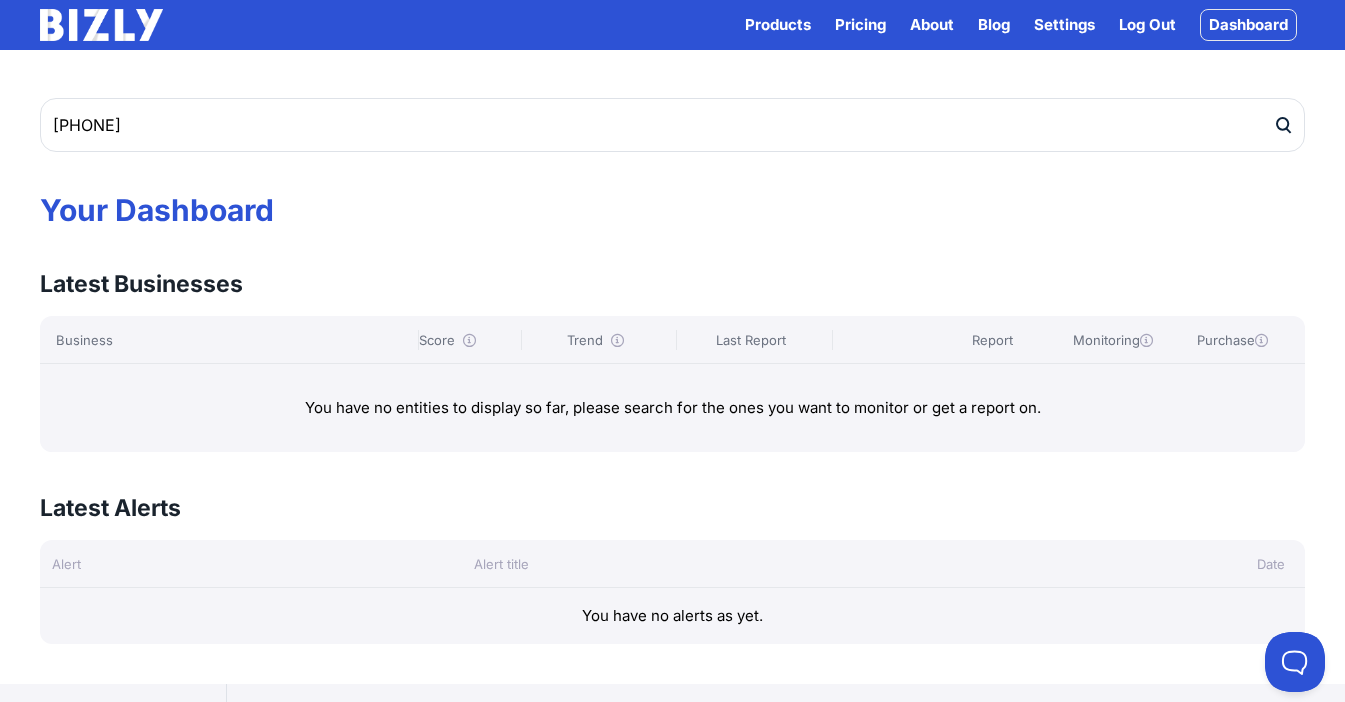 click 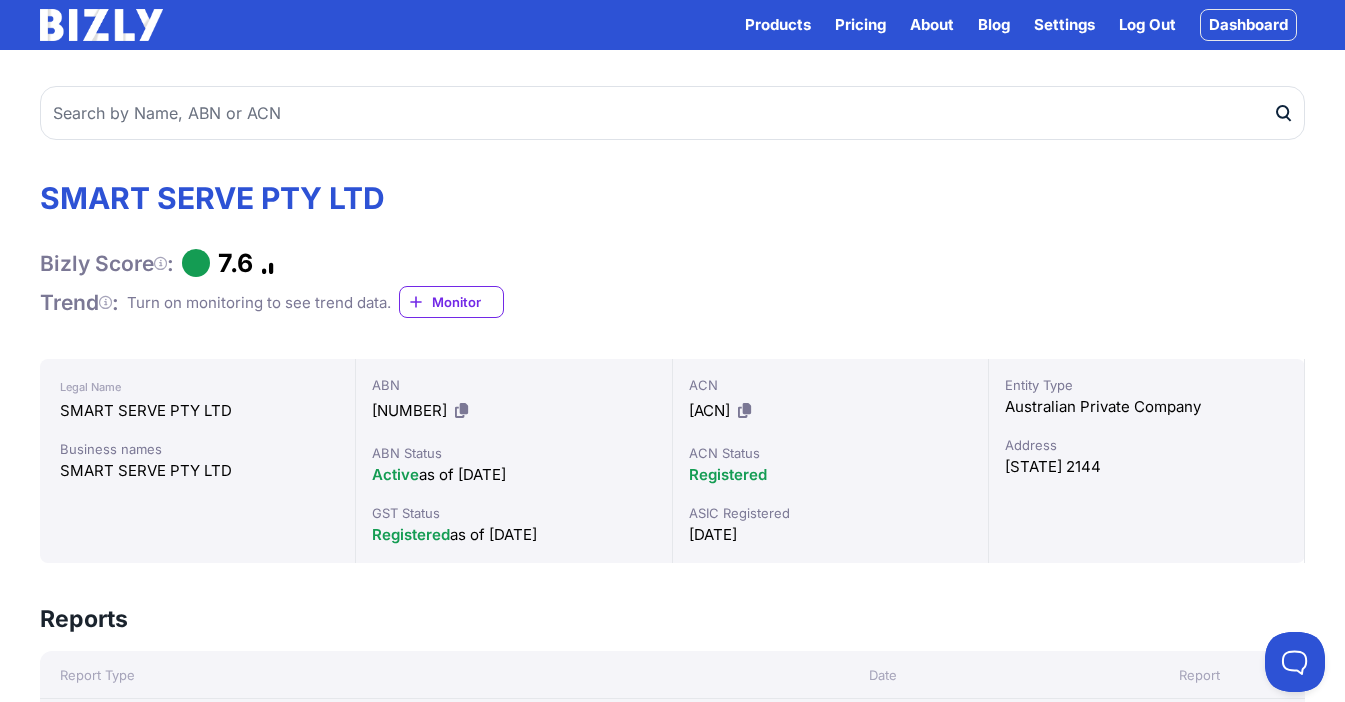 scroll, scrollTop: 0, scrollLeft: 0, axis: both 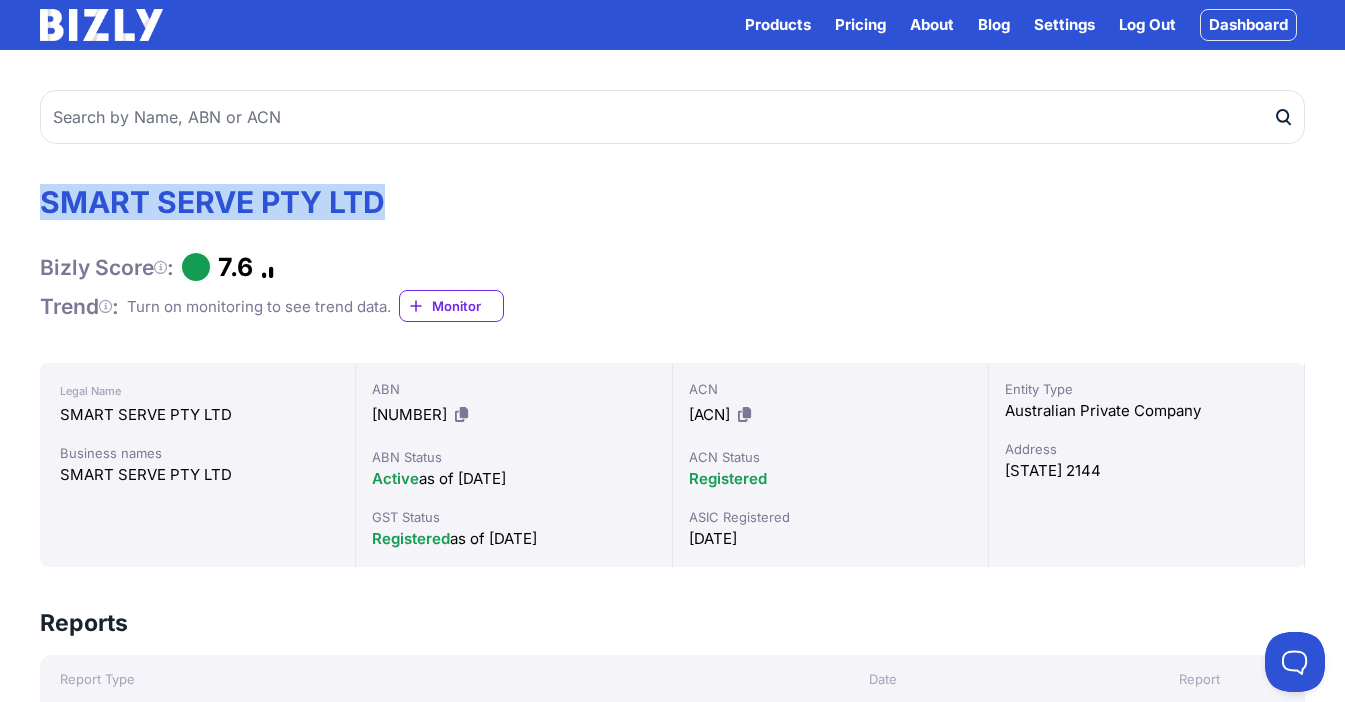 drag, startPoint x: 465, startPoint y: 205, endPoint x: 24, endPoint y: 191, distance: 441.22217 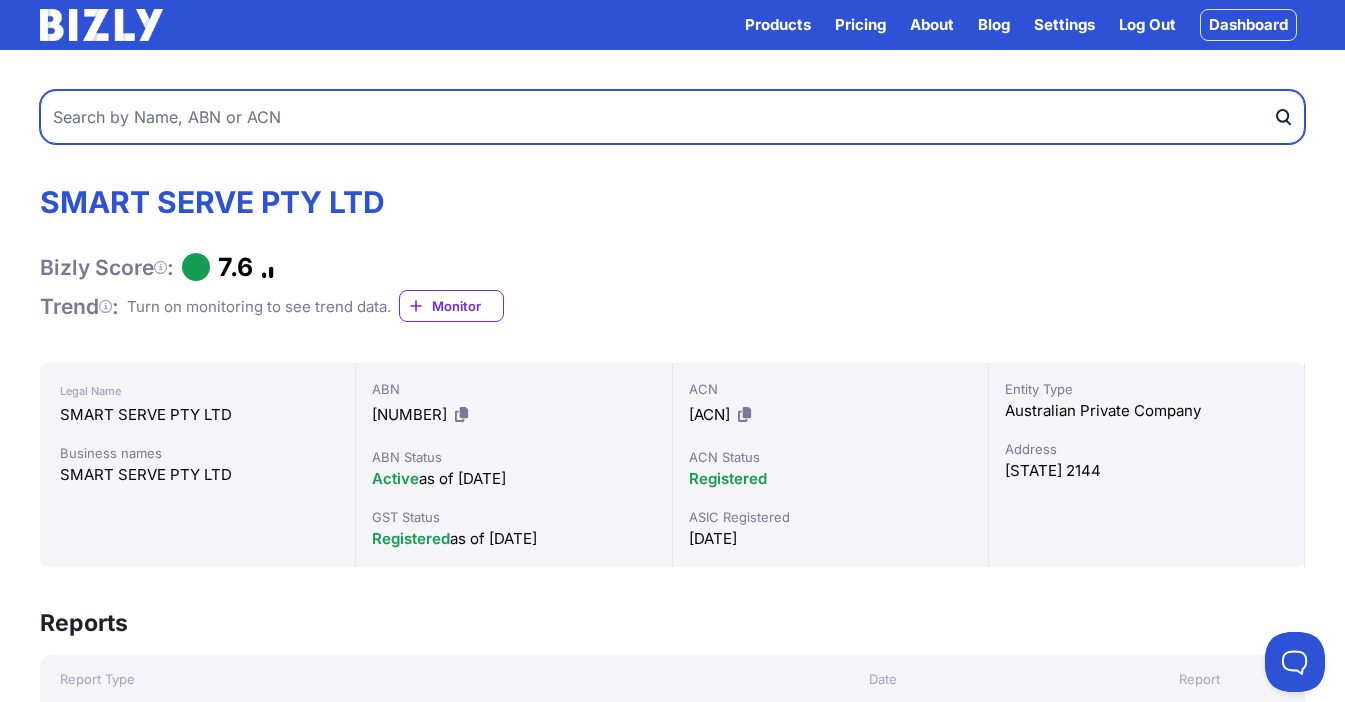 drag, startPoint x: 332, startPoint y: 124, endPoint x: 417, endPoint y: 123, distance: 85.00588 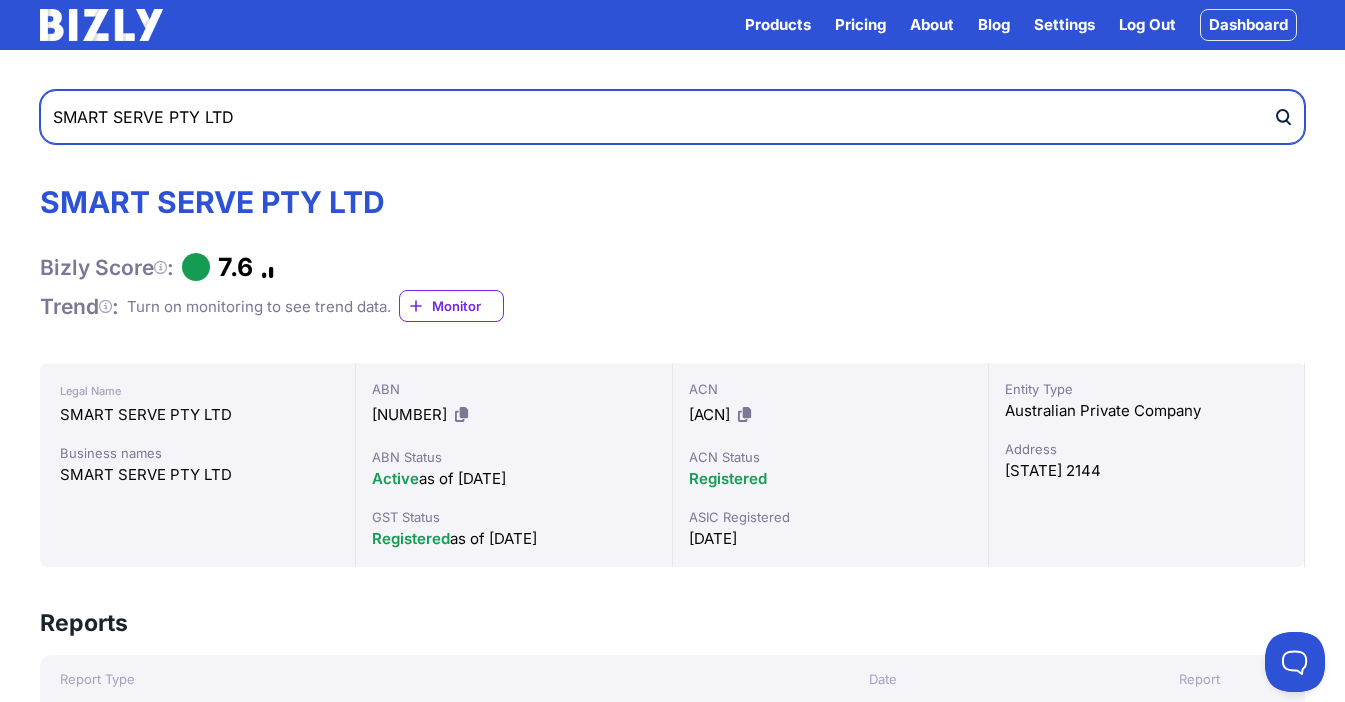 type on "SMART SERVE PTY LTD" 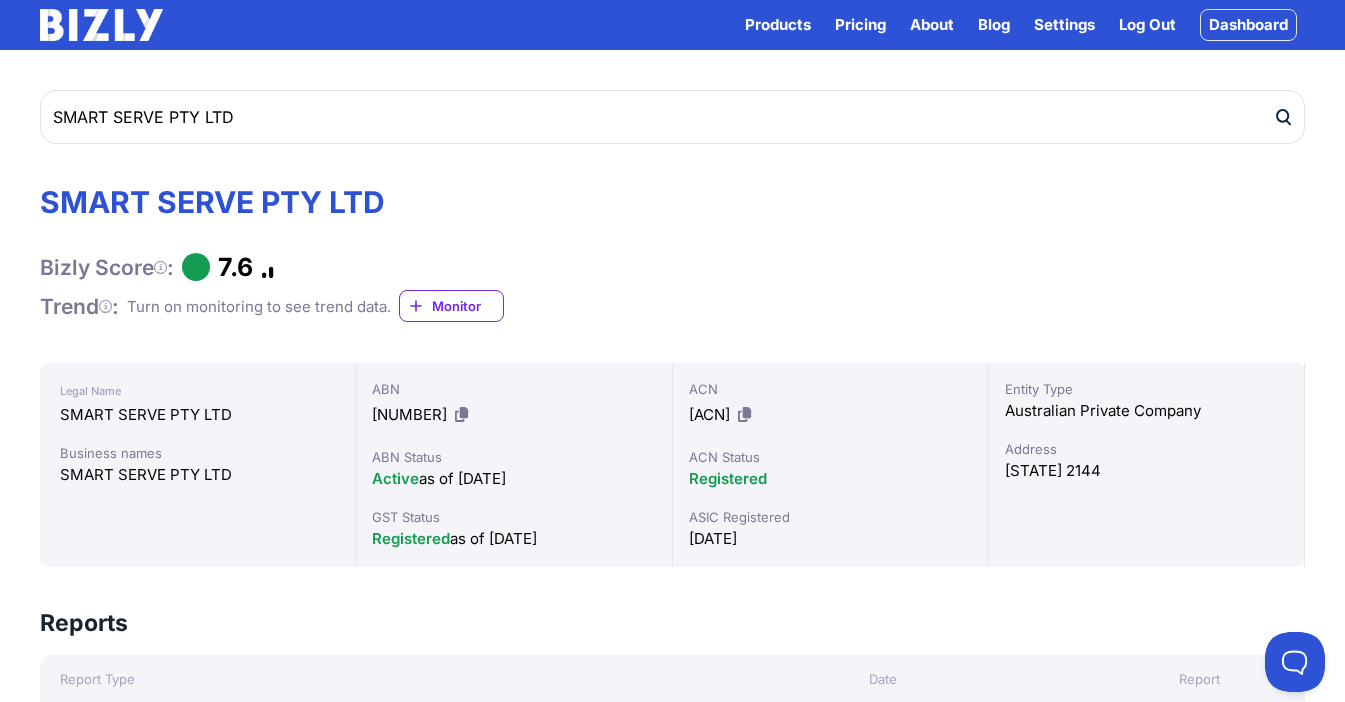 click 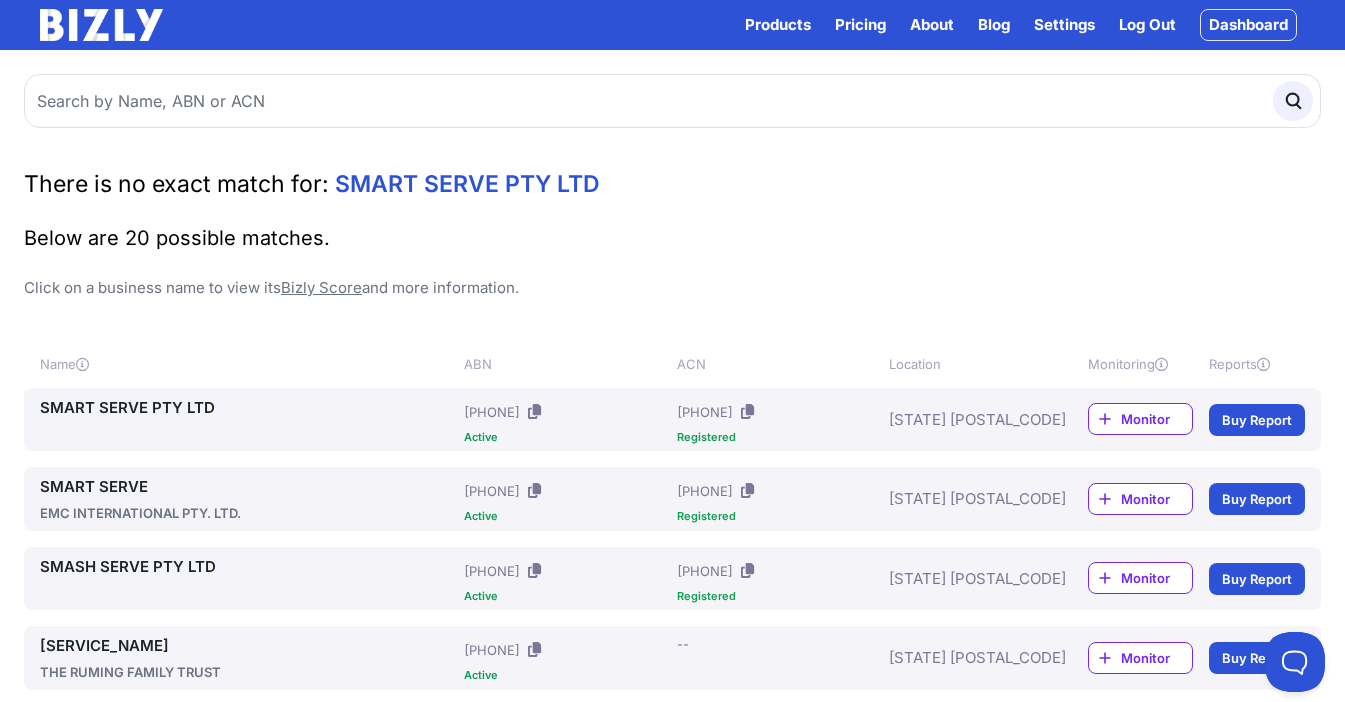 scroll, scrollTop: 0, scrollLeft: 0, axis: both 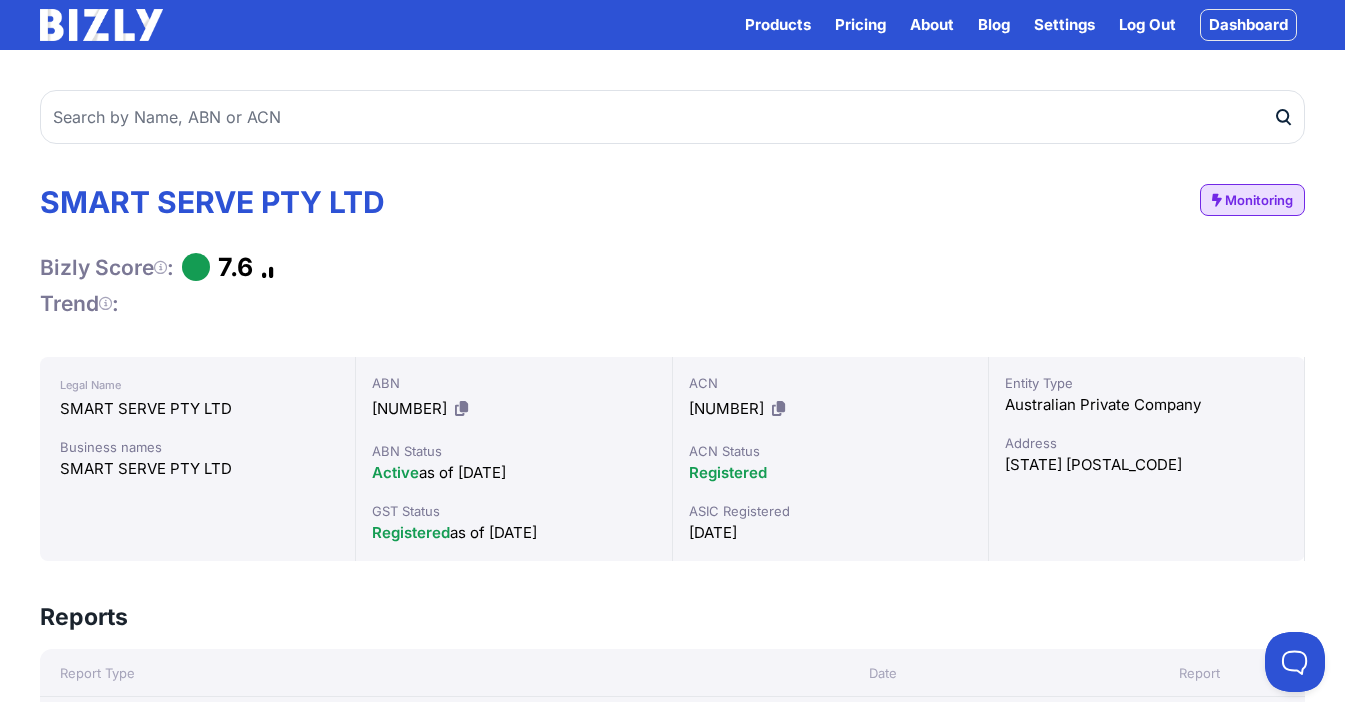 click on "Settings" at bounding box center (1064, 25) 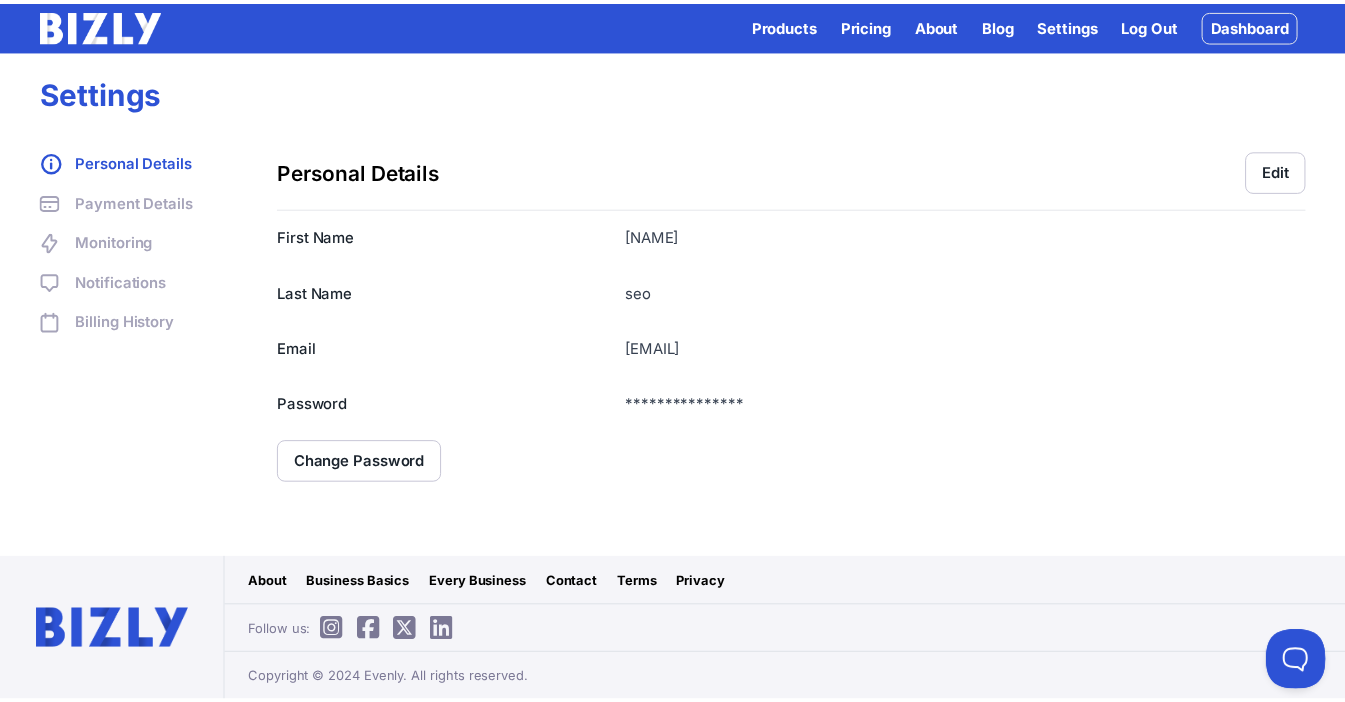 scroll, scrollTop: 0, scrollLeft: 0, axis: both 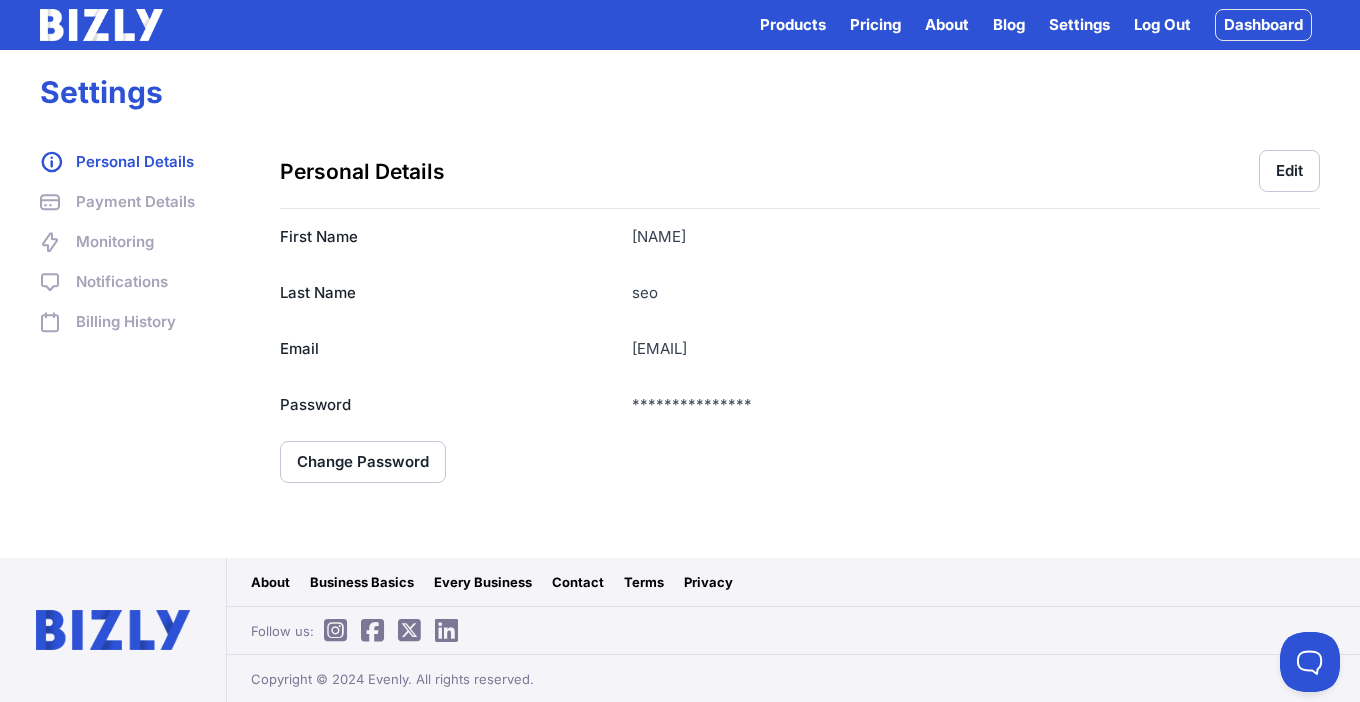 click on "Edit" at bounding box center [1289, 171] 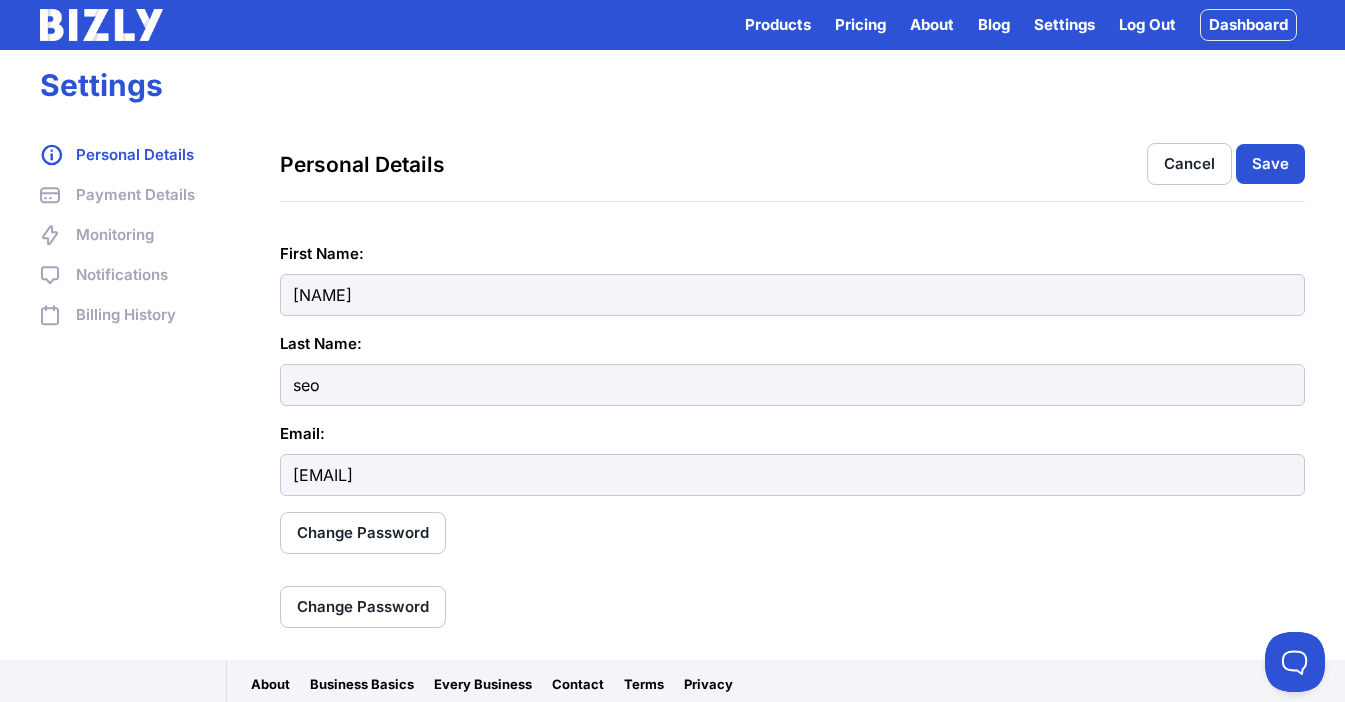scroll, scrollTop: 0, scrollLeft: 0, axis: both 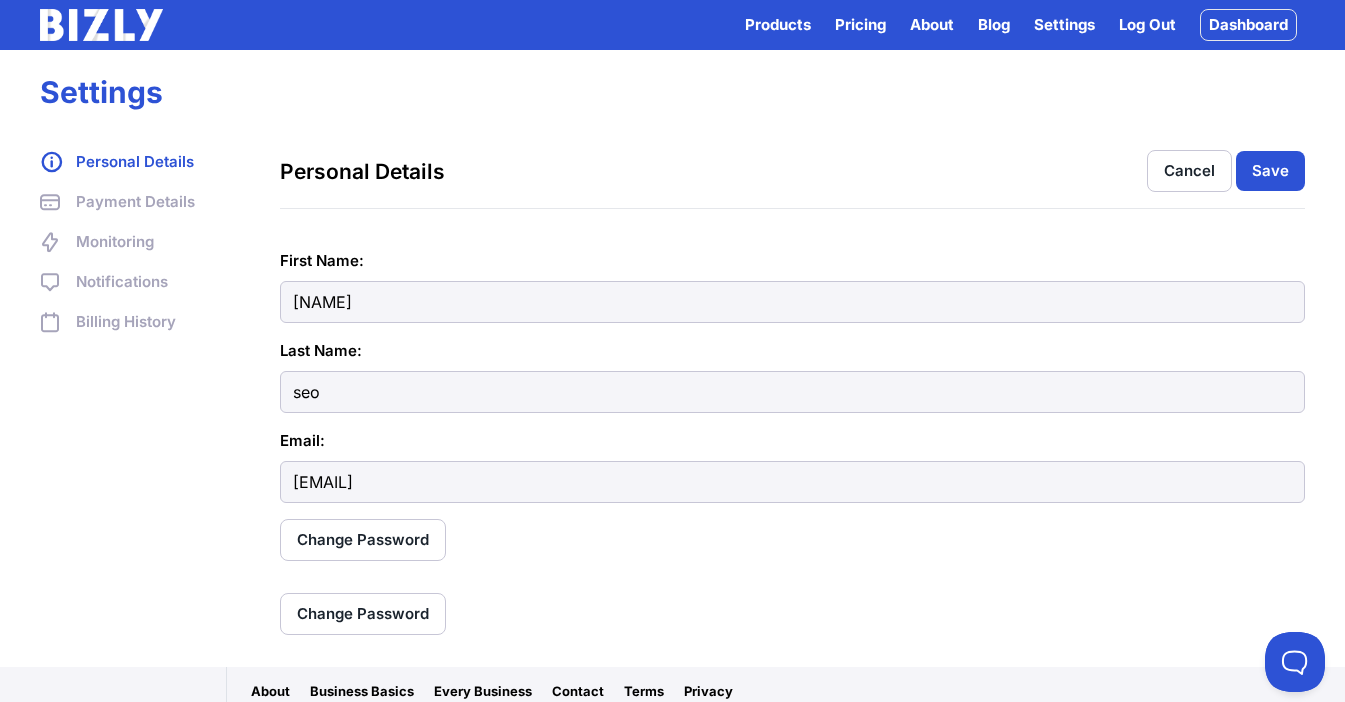 click on "Monitoring" at bounding box center (140, 242) 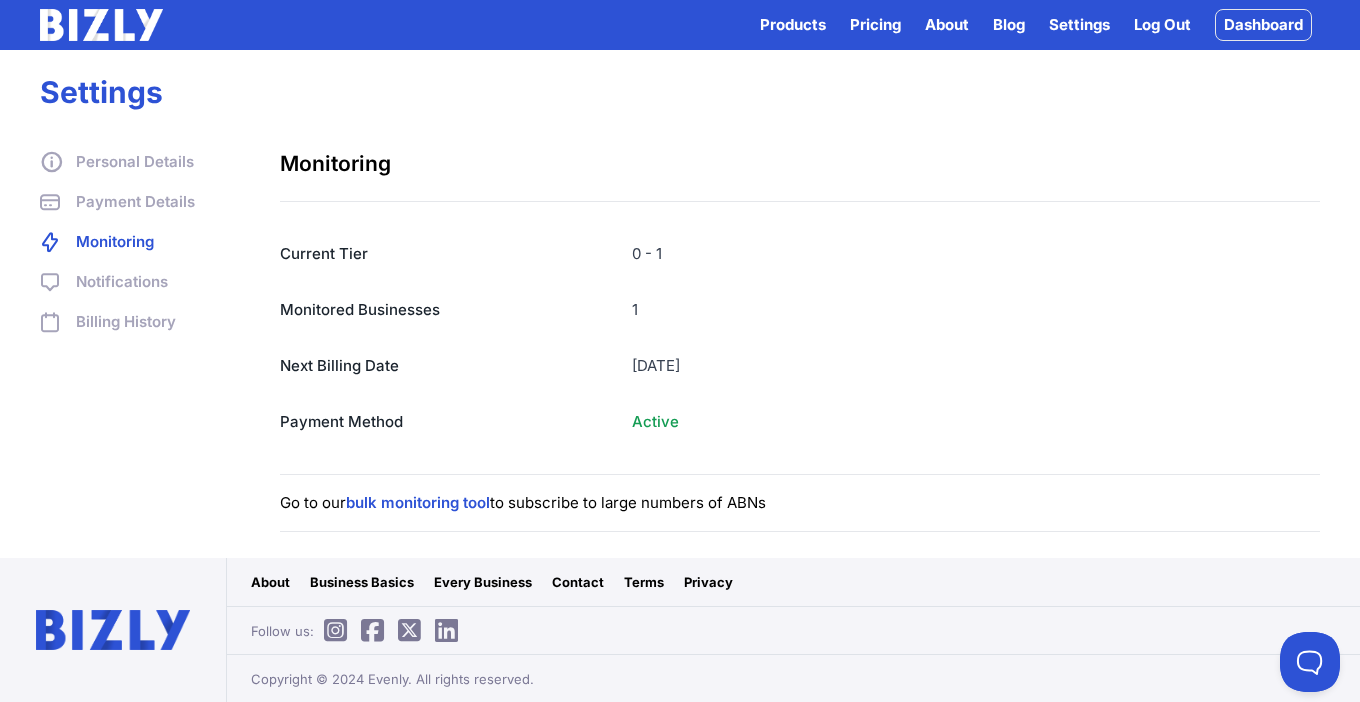 scroll, scrollTop: 0, scrollLeft: 0, axis: both 